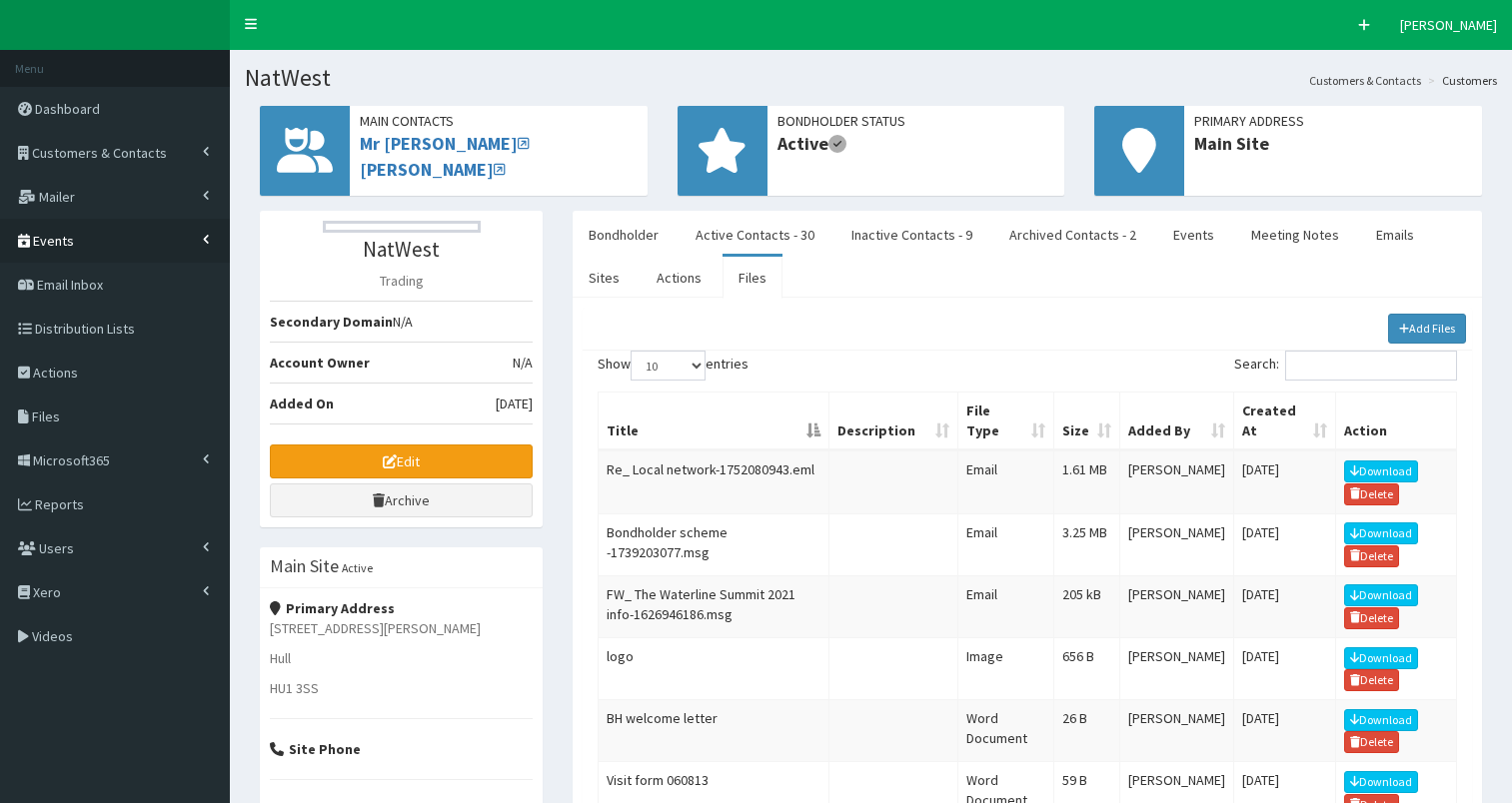 scroll, scrollTop: 0, scrollLeft: 0, axis: both 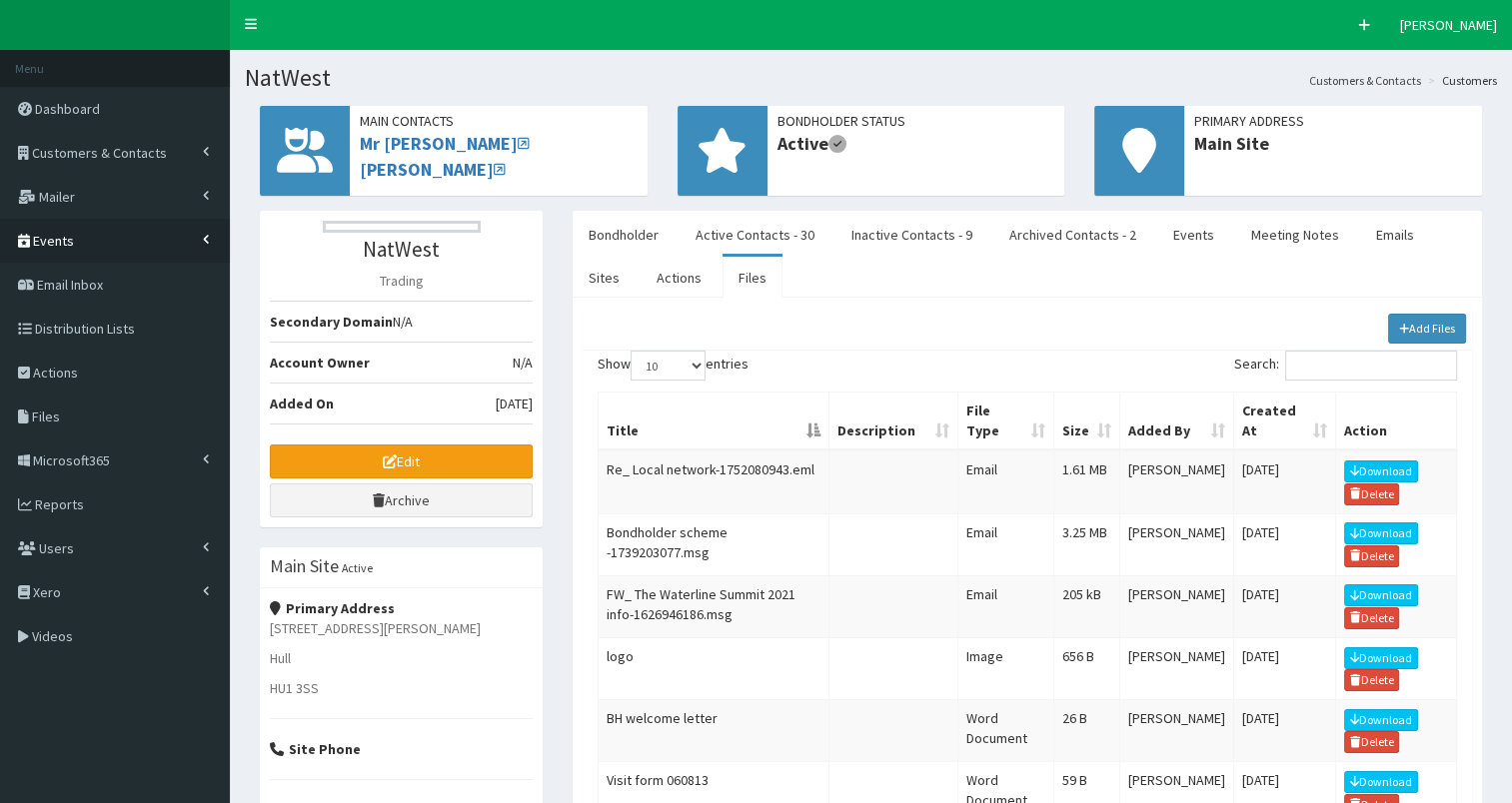 click on "Events" at bounding box center [115, 241] 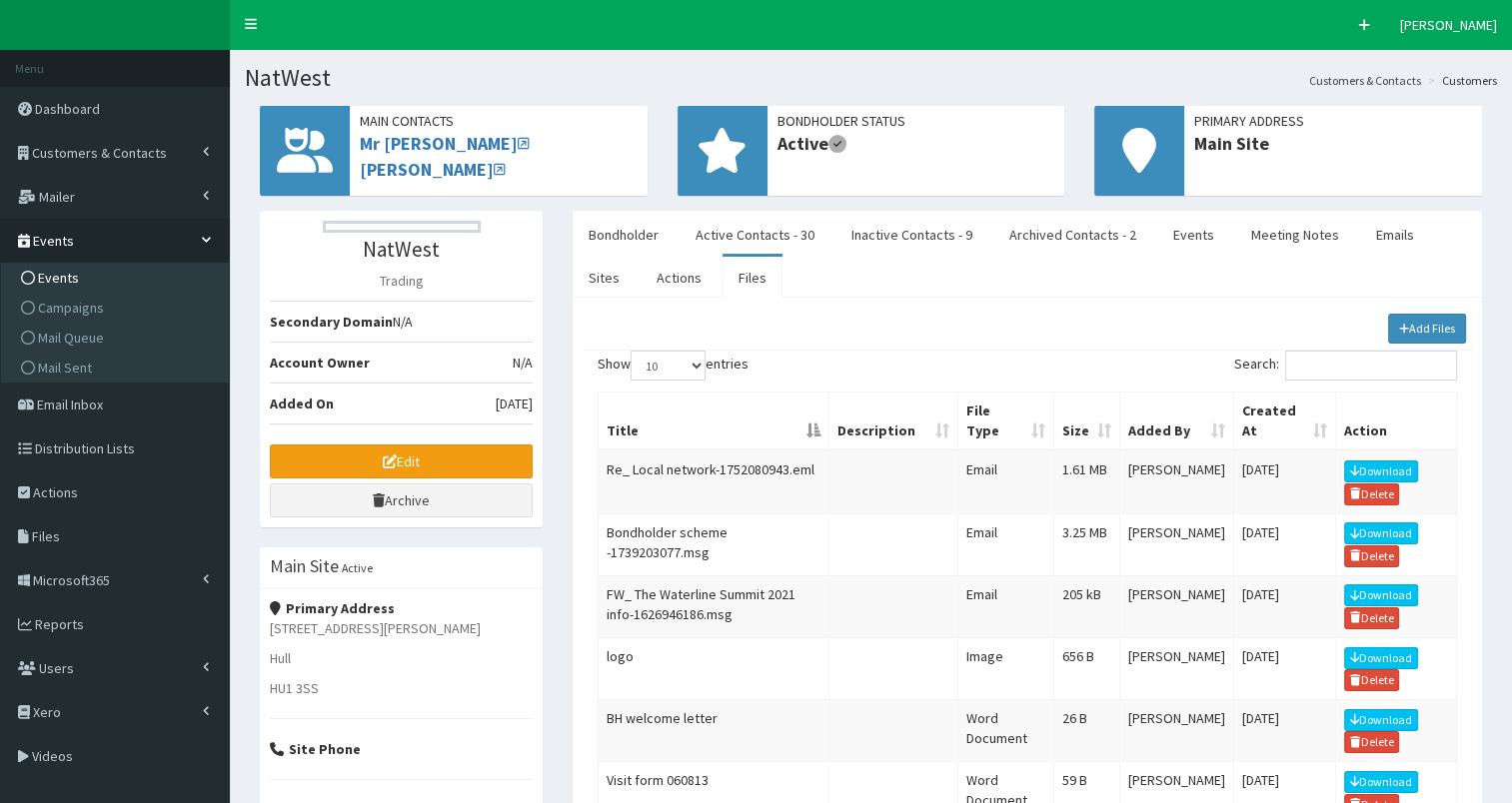click on "Events" at bounding box center [117, 278] 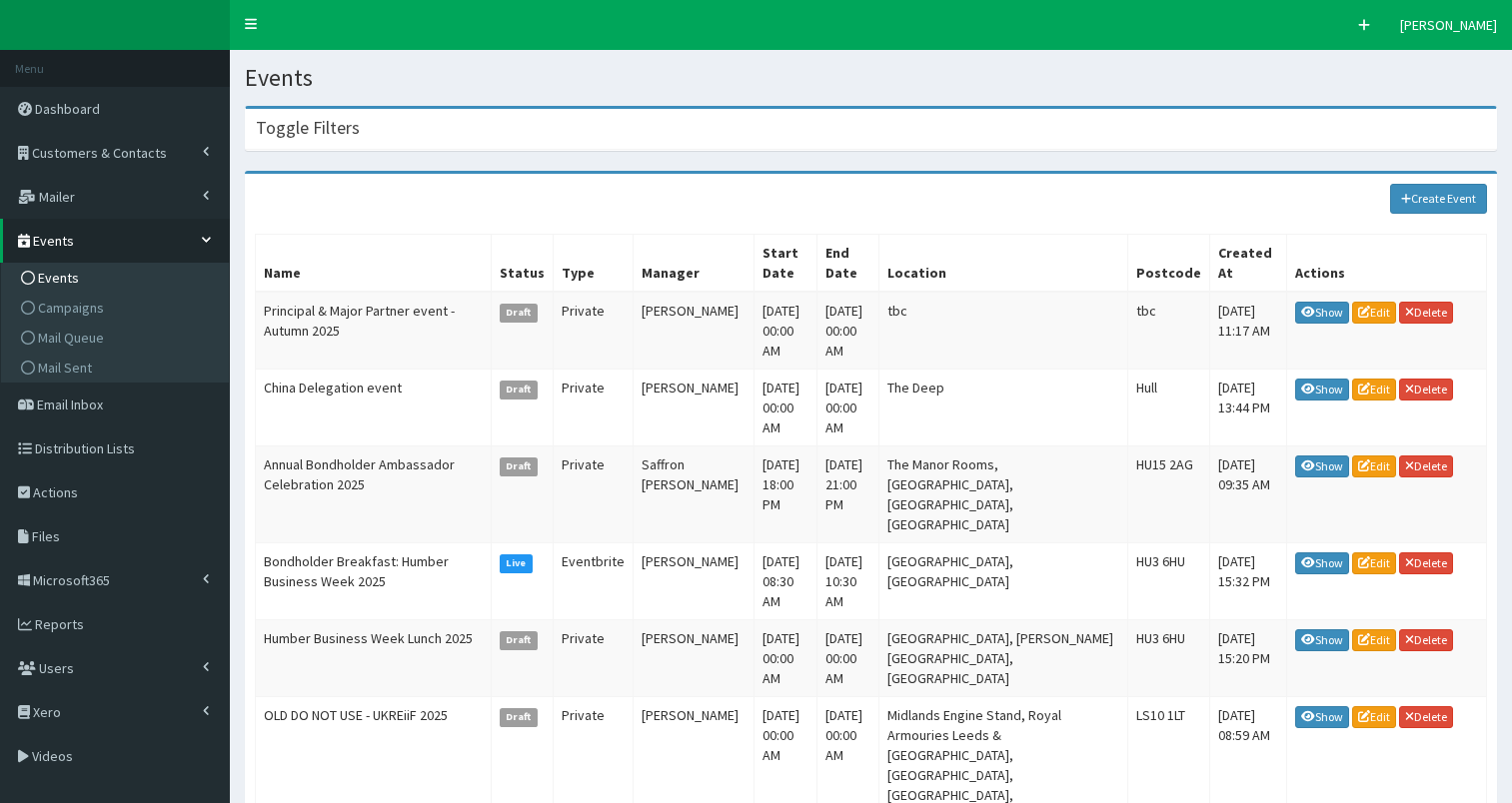 scroll, scrollTop: 0, scrollLeft: 0, axis: both 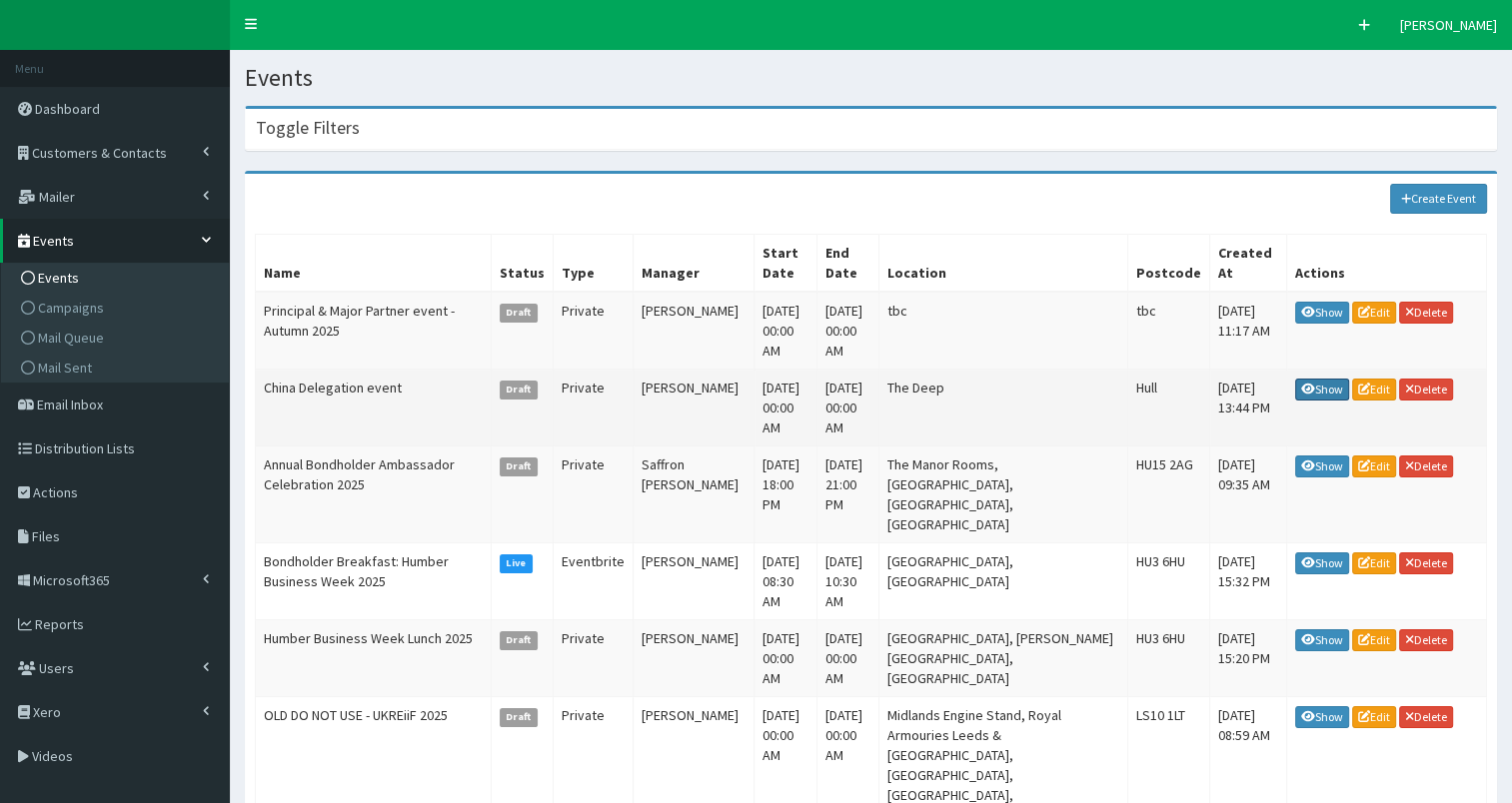 click on "Show" at bounding box center [1322, 390] 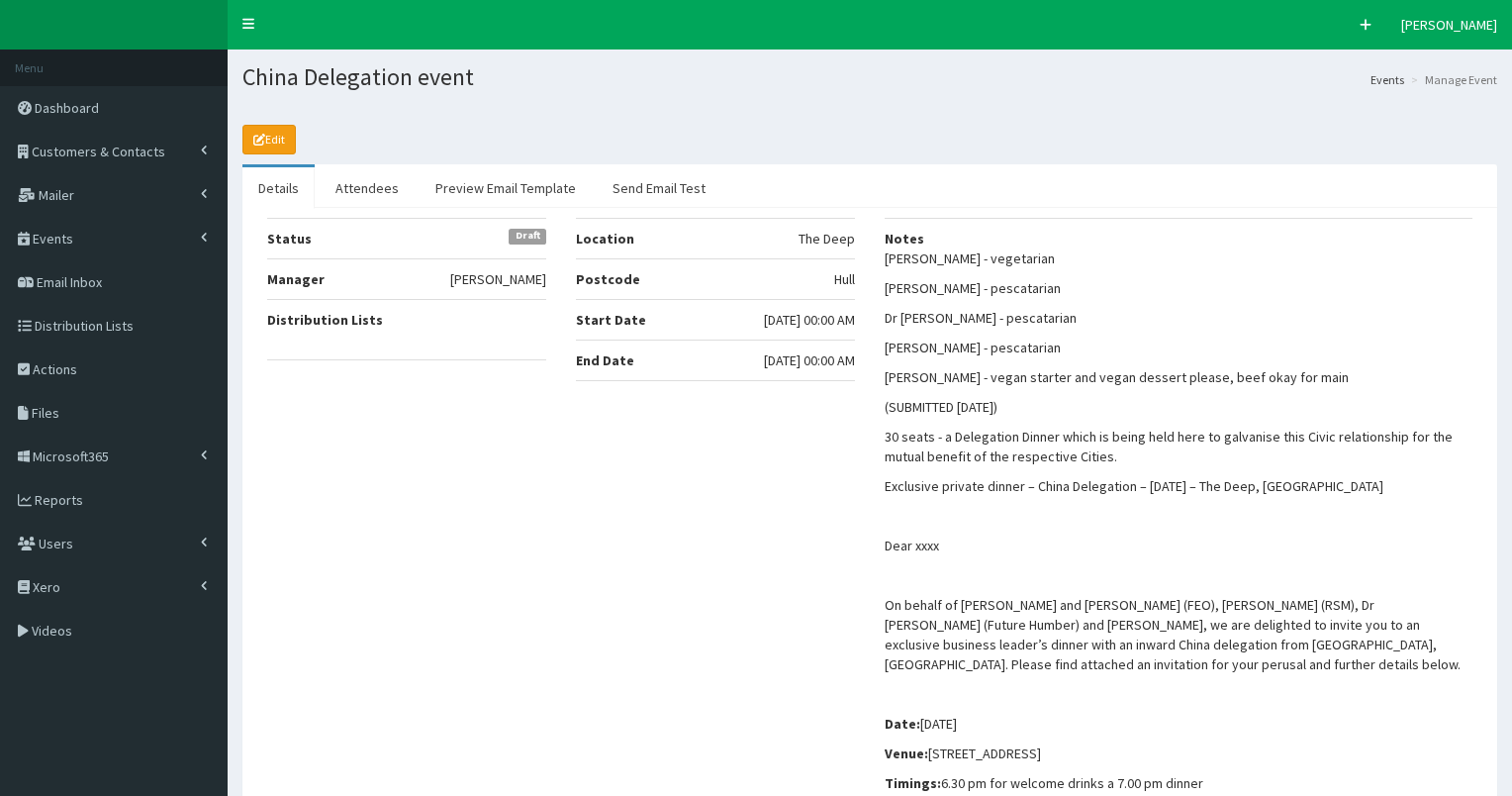 select on "50" 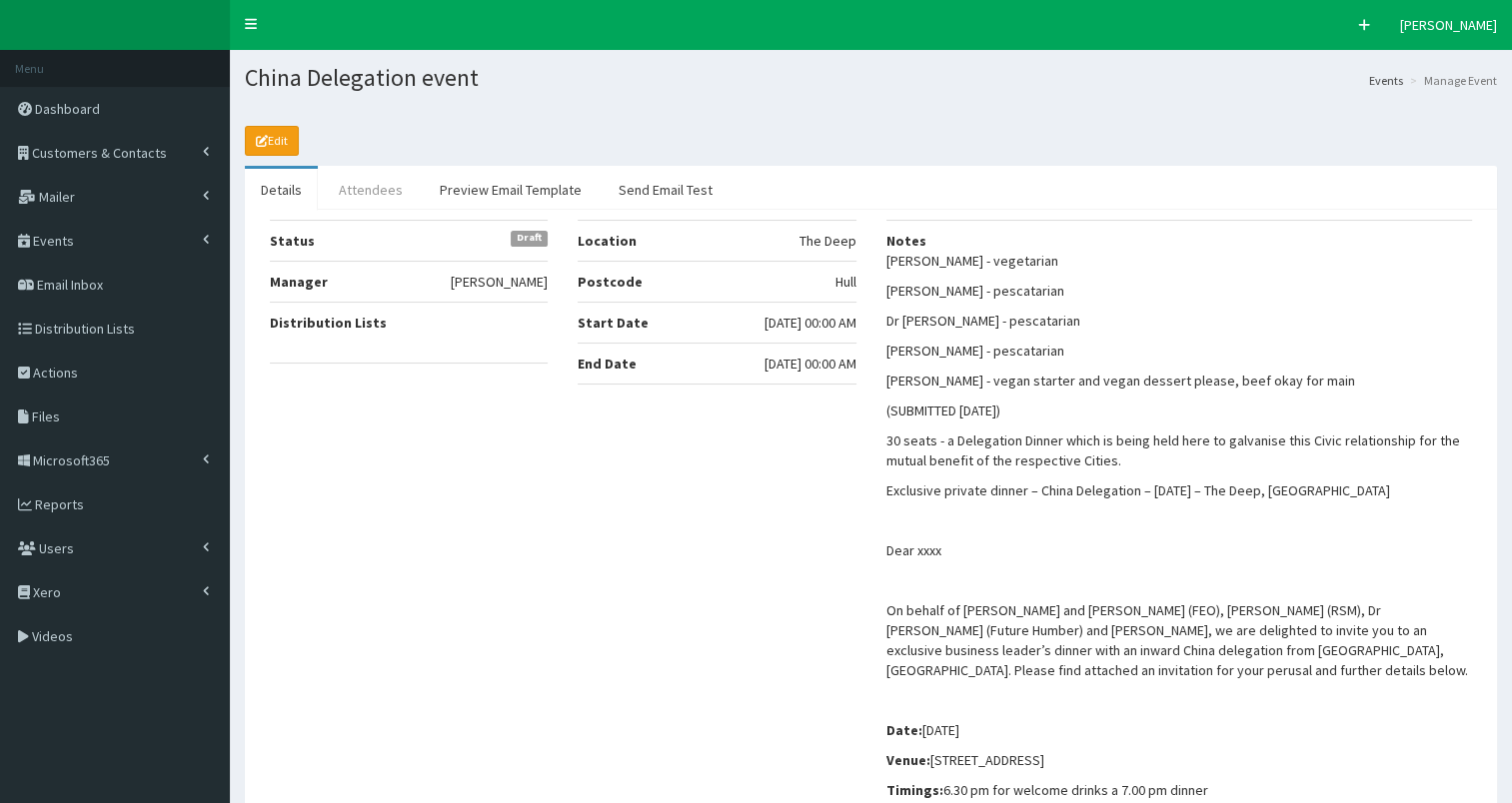 click on "Attendees" at bounding box center [371, 190] 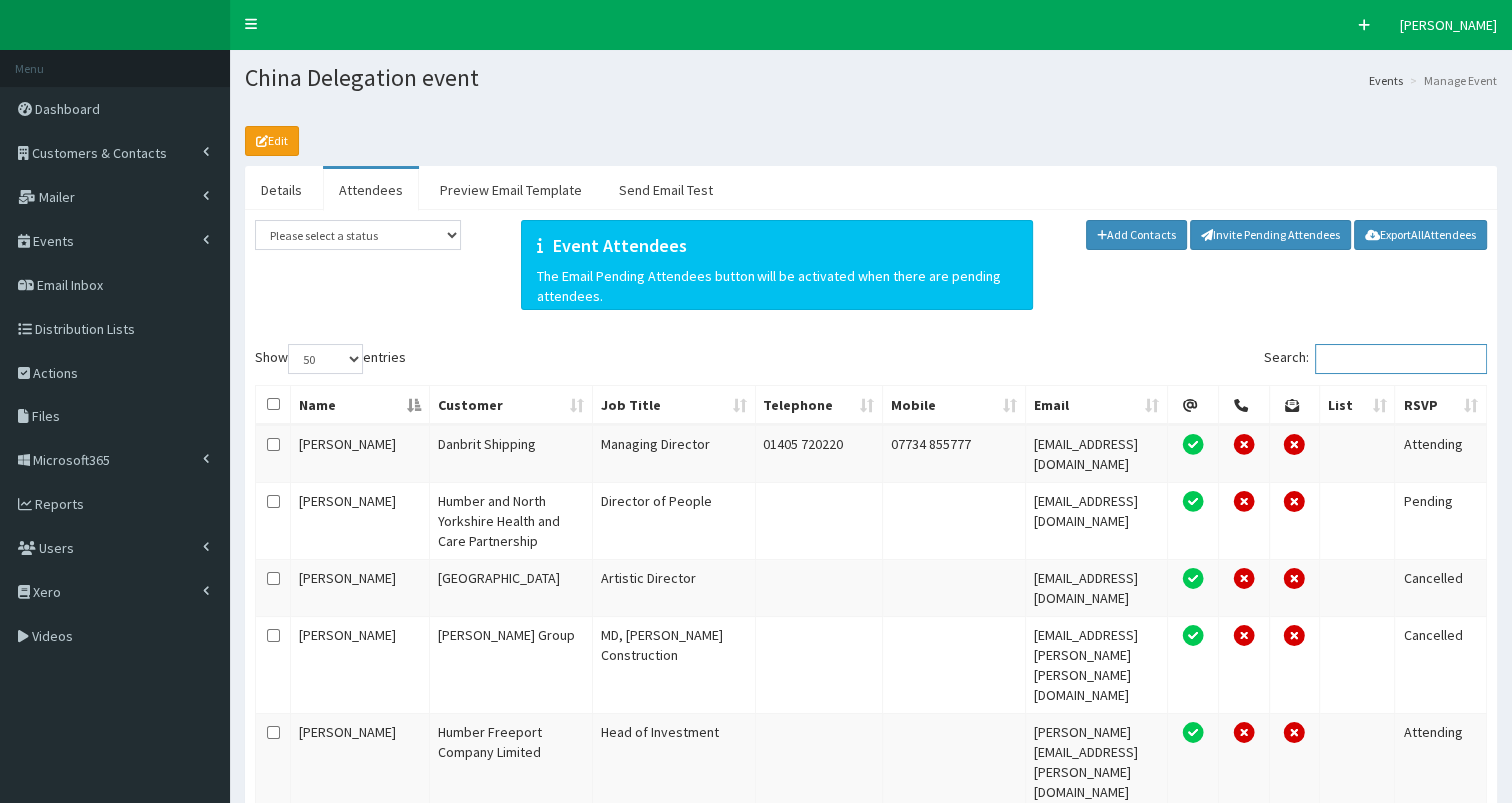 click on "Search:" at bounding box center [1401, 359] 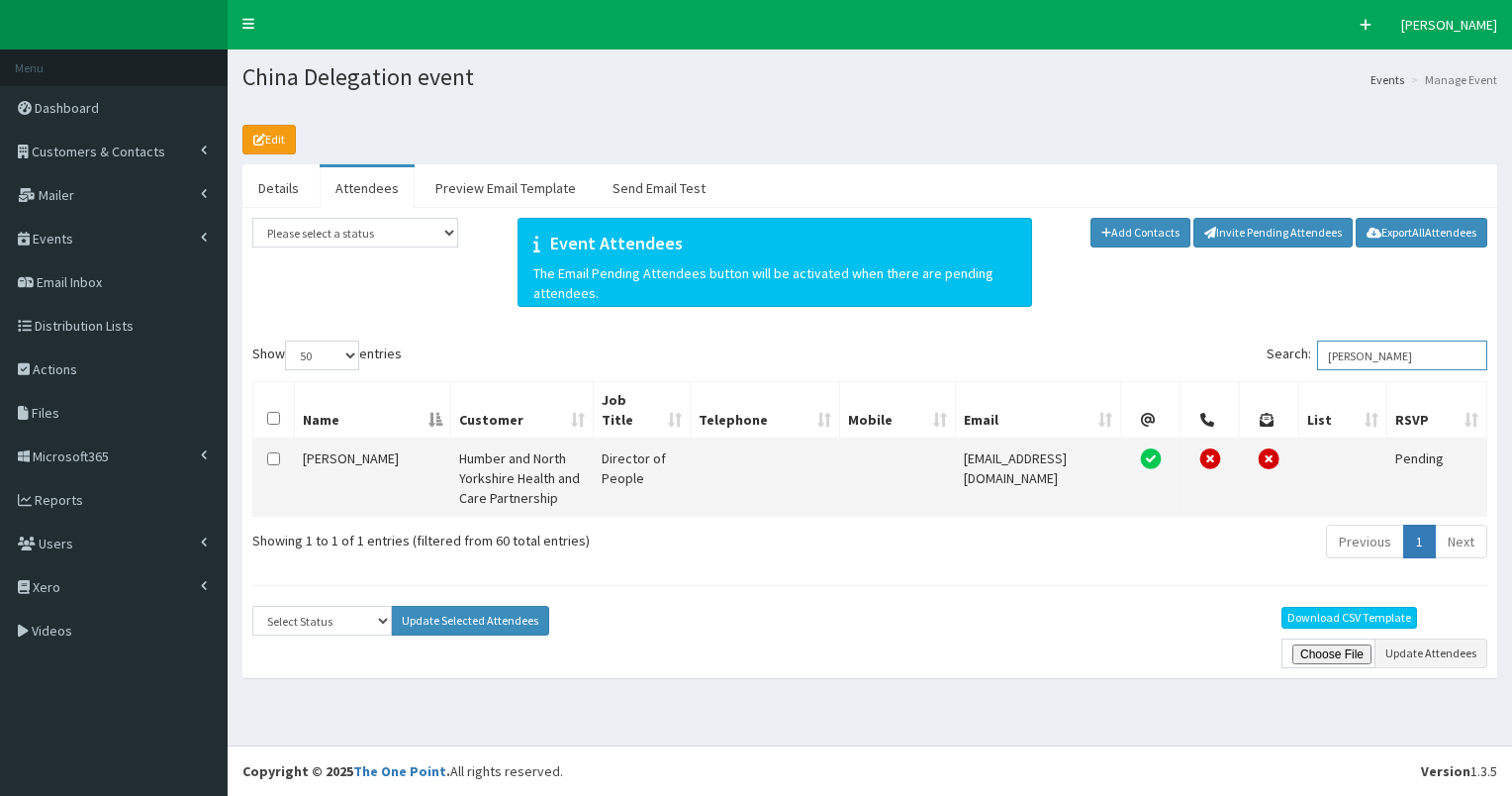 type on "jayne" 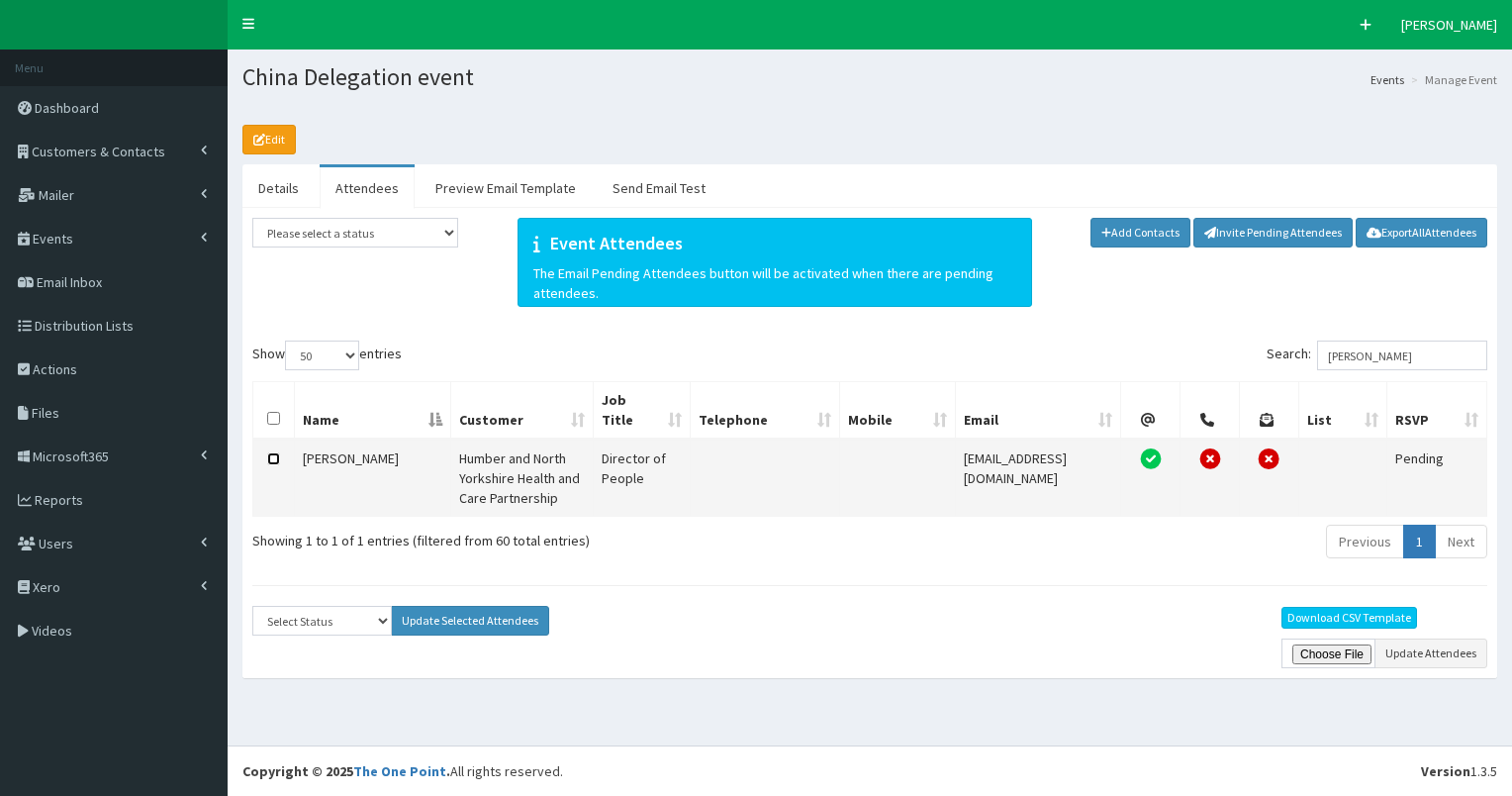 click at bounding box center [273, 458] 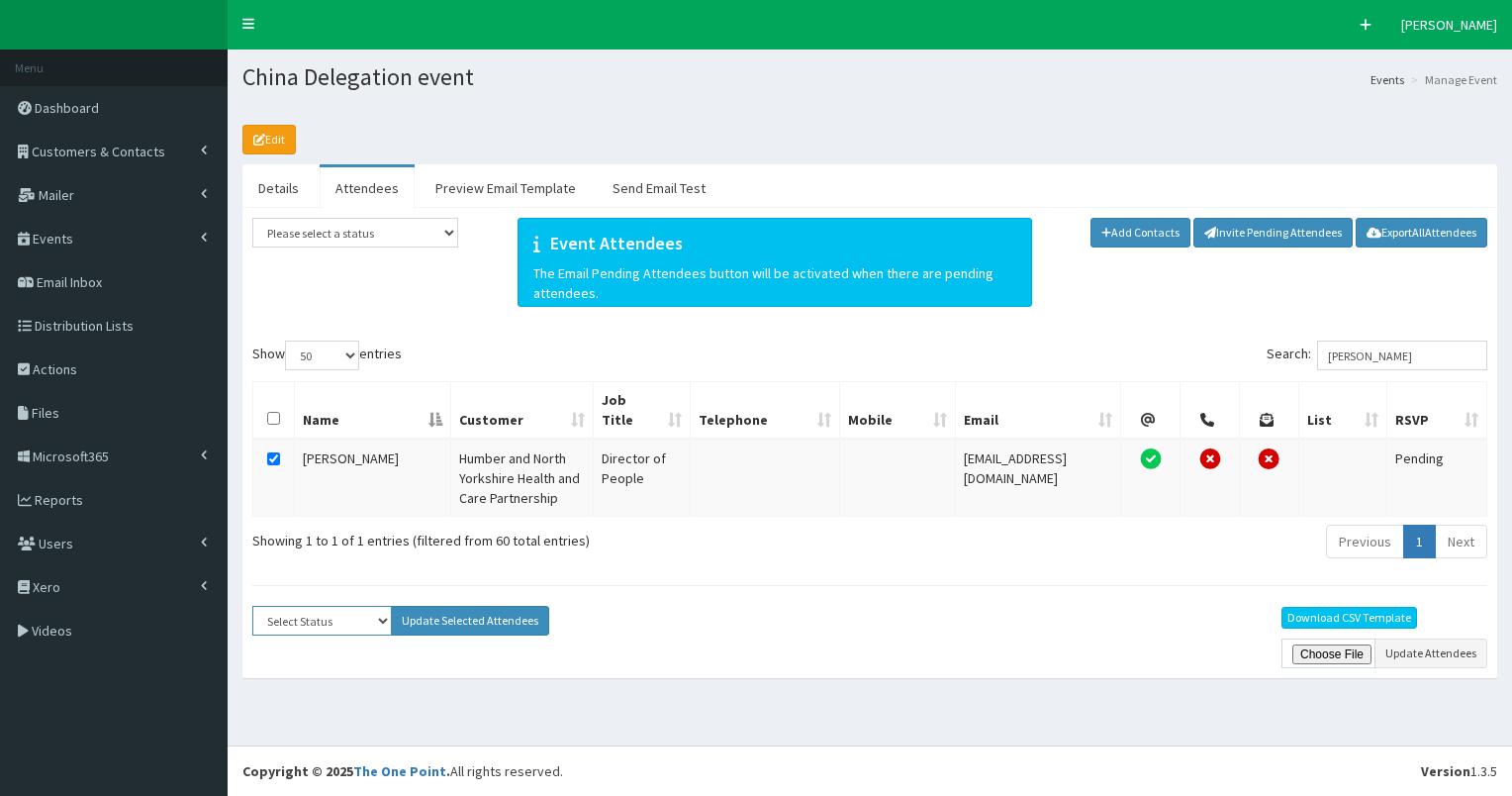 click on "Select Status
Apologies
Attended
Attending
Cancelled
Declined
Did Not Attend
Invited
Pending" at bounding box center (322, 621) 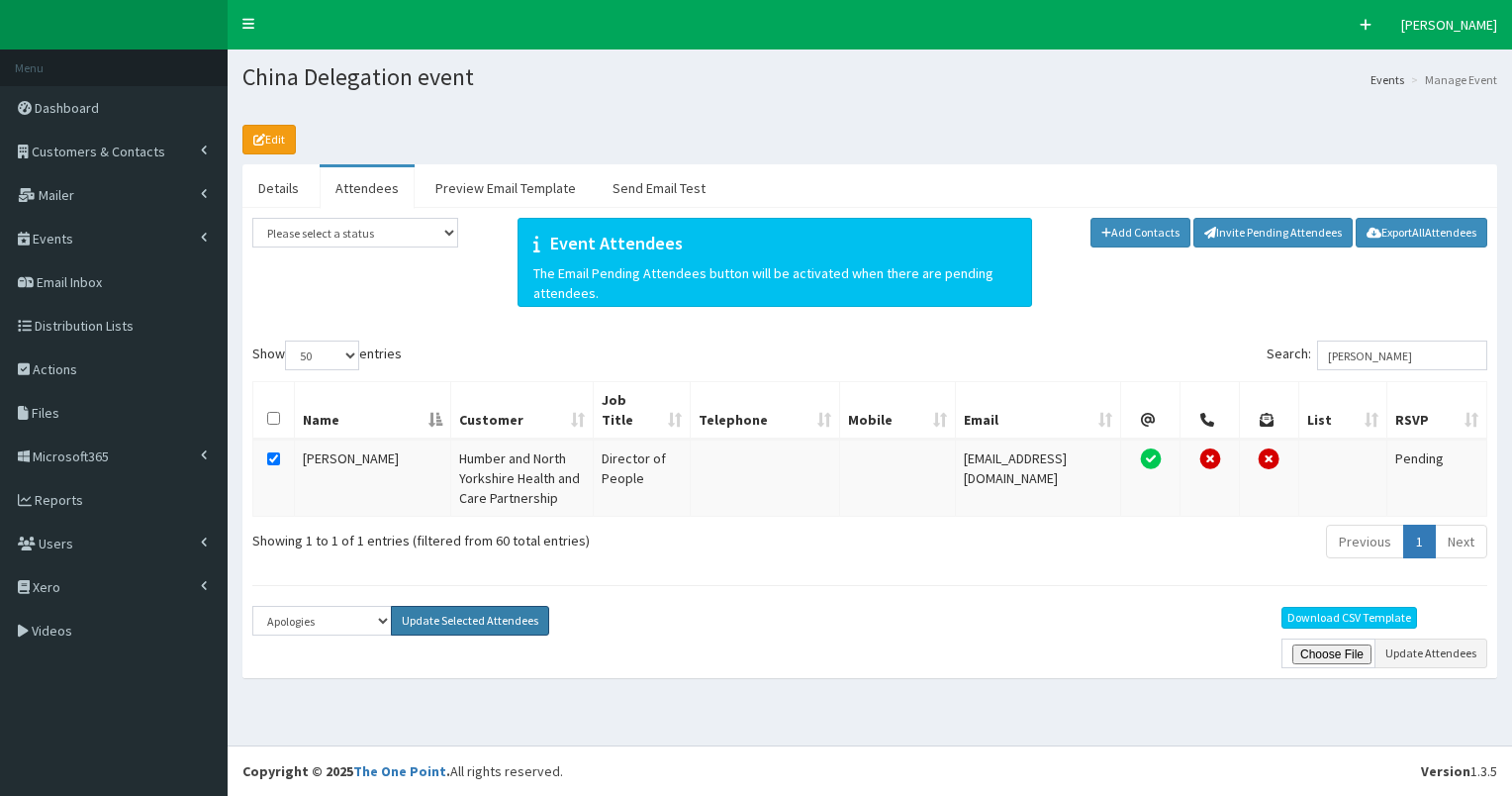click on "Update Selected Attendees" at bounding box center [470, 621] 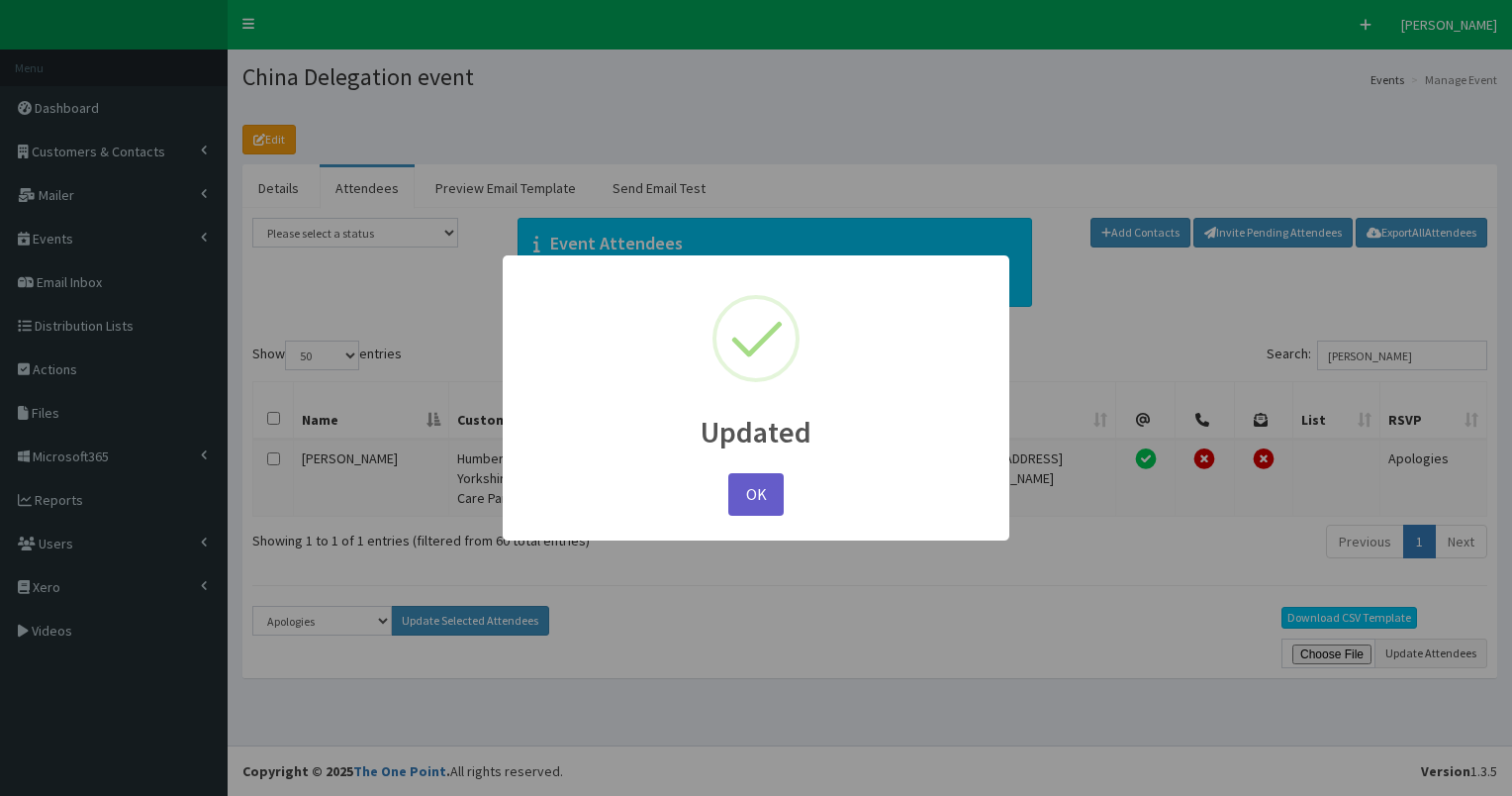 click on "OK" at bounding box center [756, 494] 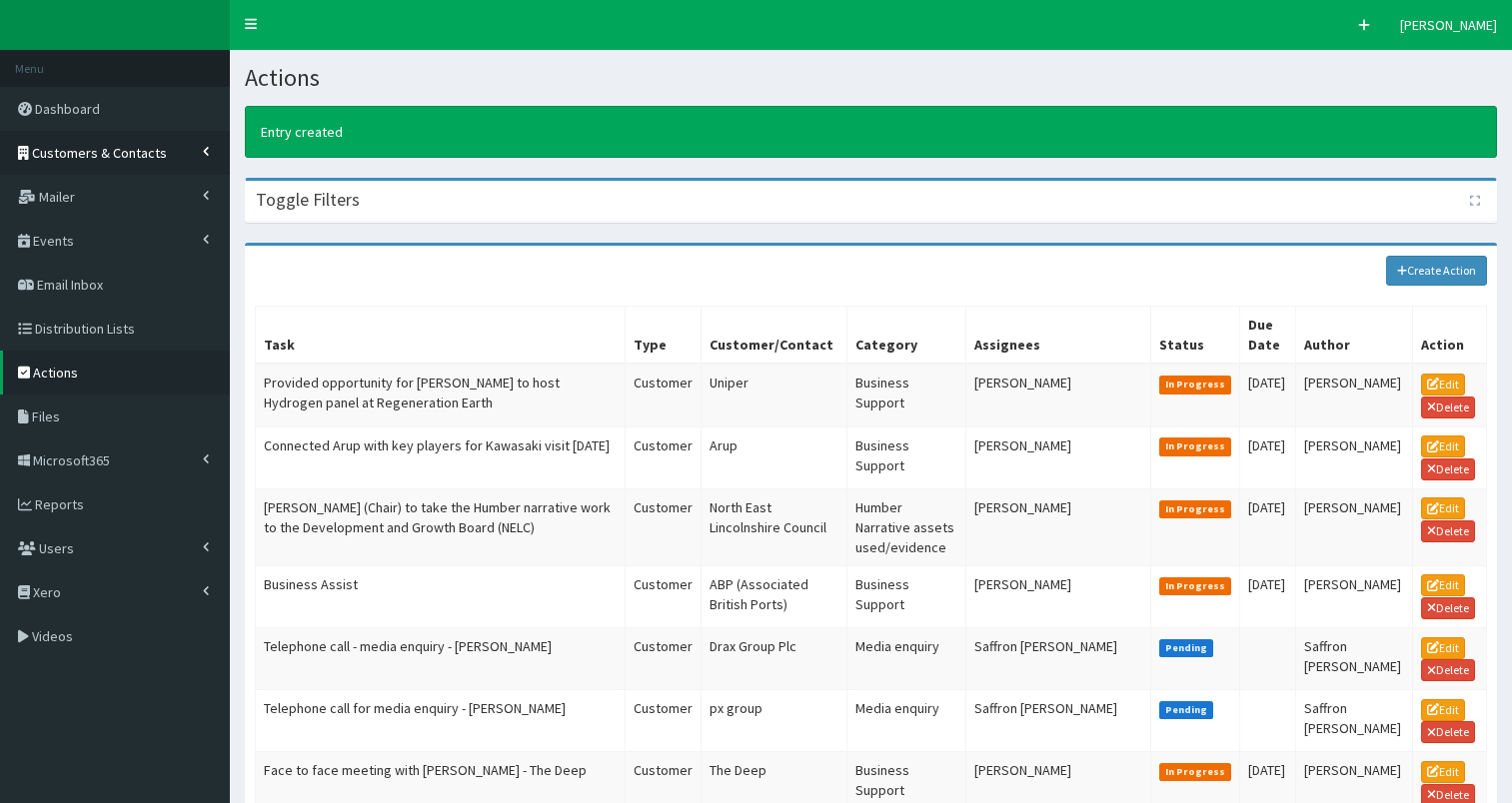 scroll, scrollTop: 0, scrollLeft: 0, axis: both 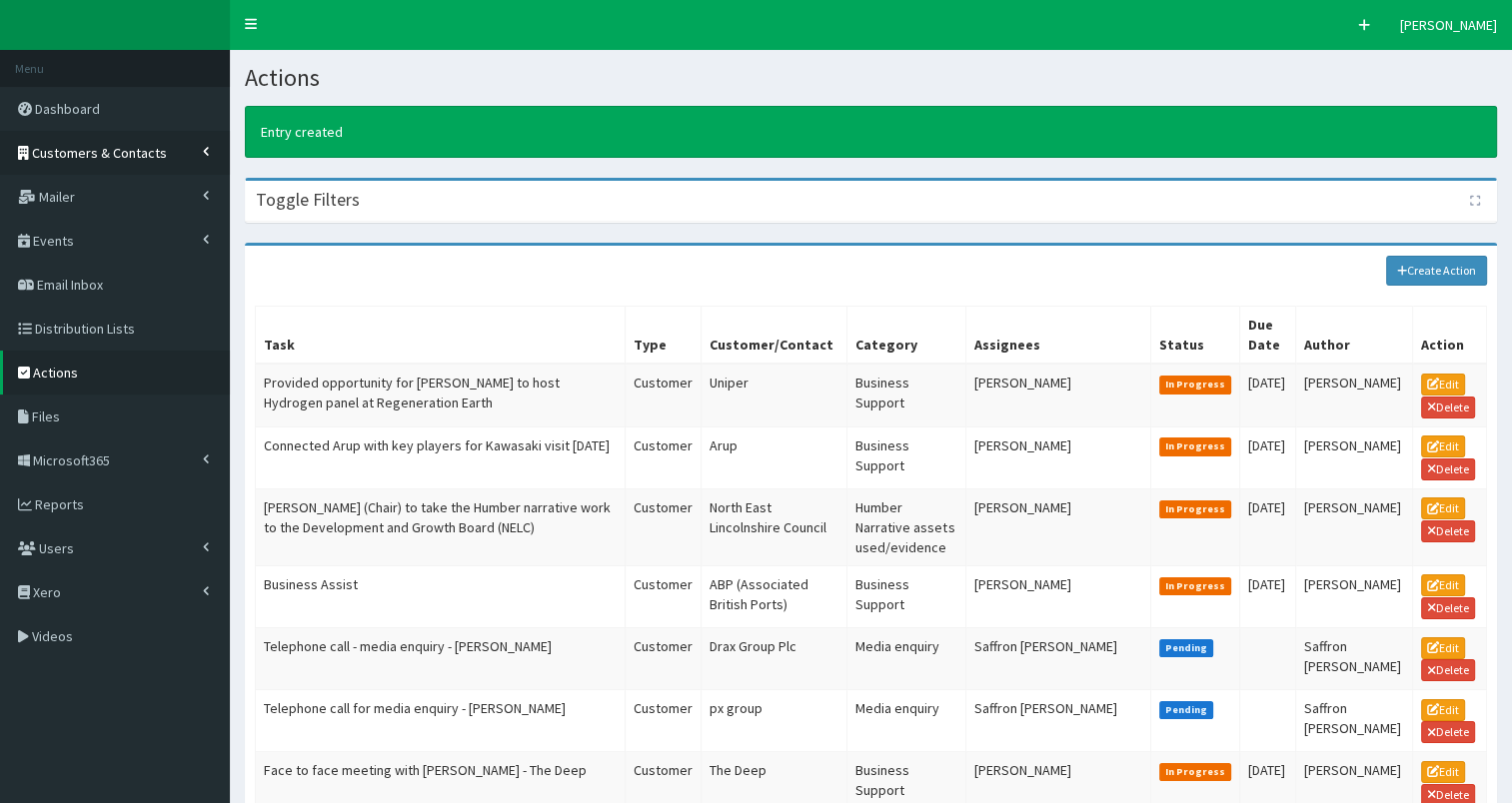 click on "Customers & Contacts" at bounding box center (99, 153) 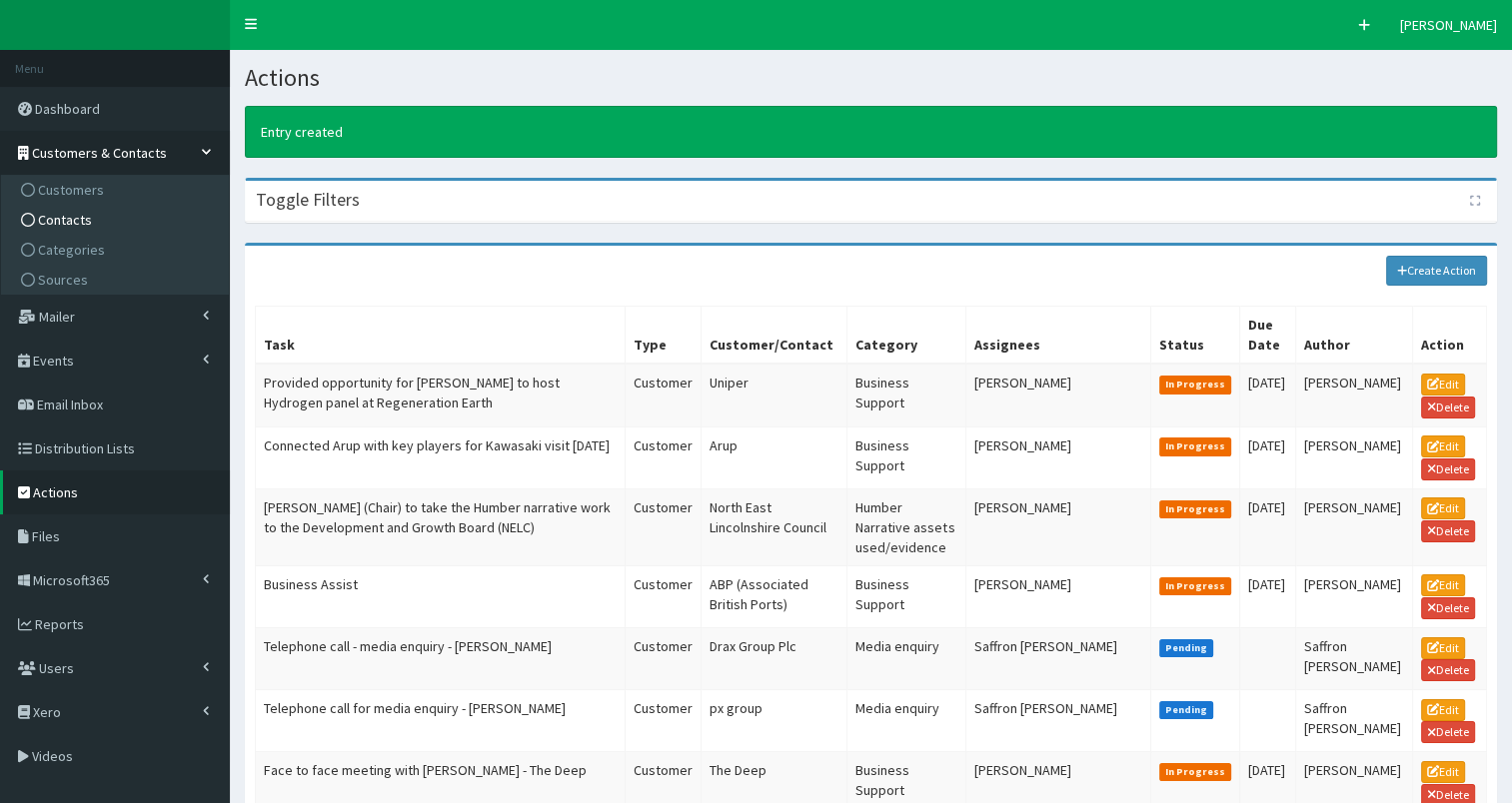 click on "Contacts" at bounding box center (65, 220) 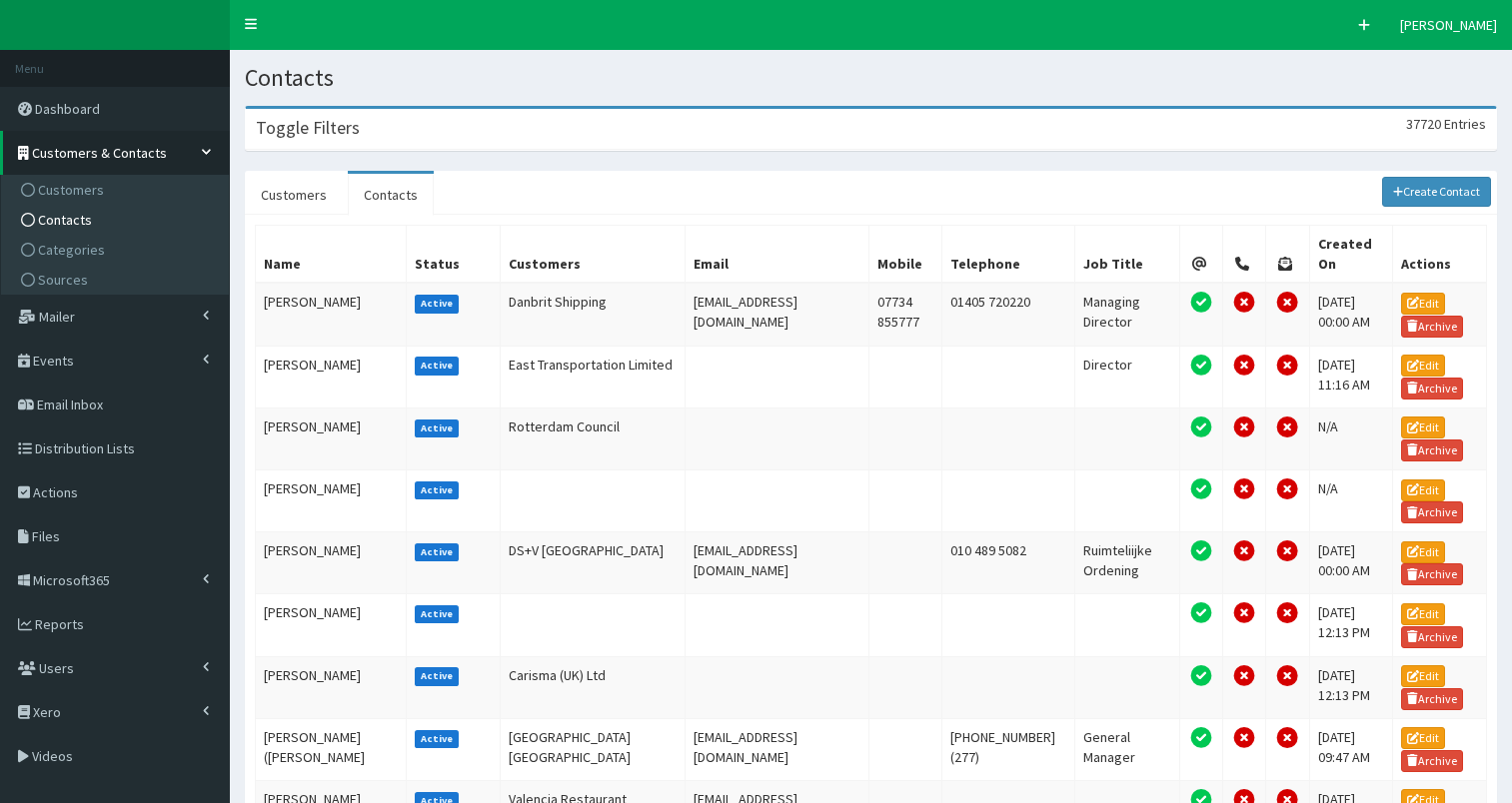 scroll, scrollTop: 0, scrollLeft: 0, axis: both 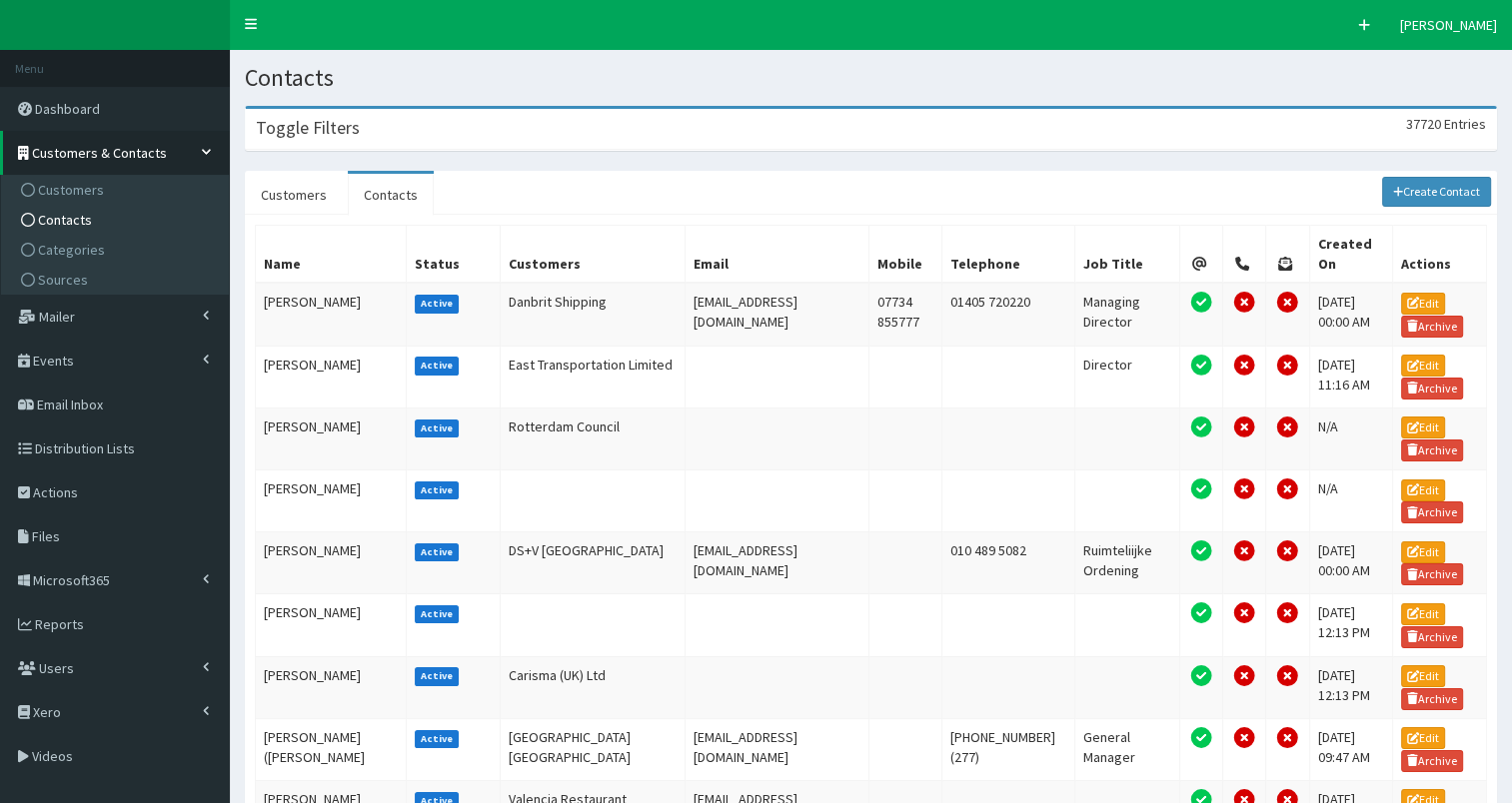 click on "Toggle Filters
37720   Entries" at bounding box center [870, 129] 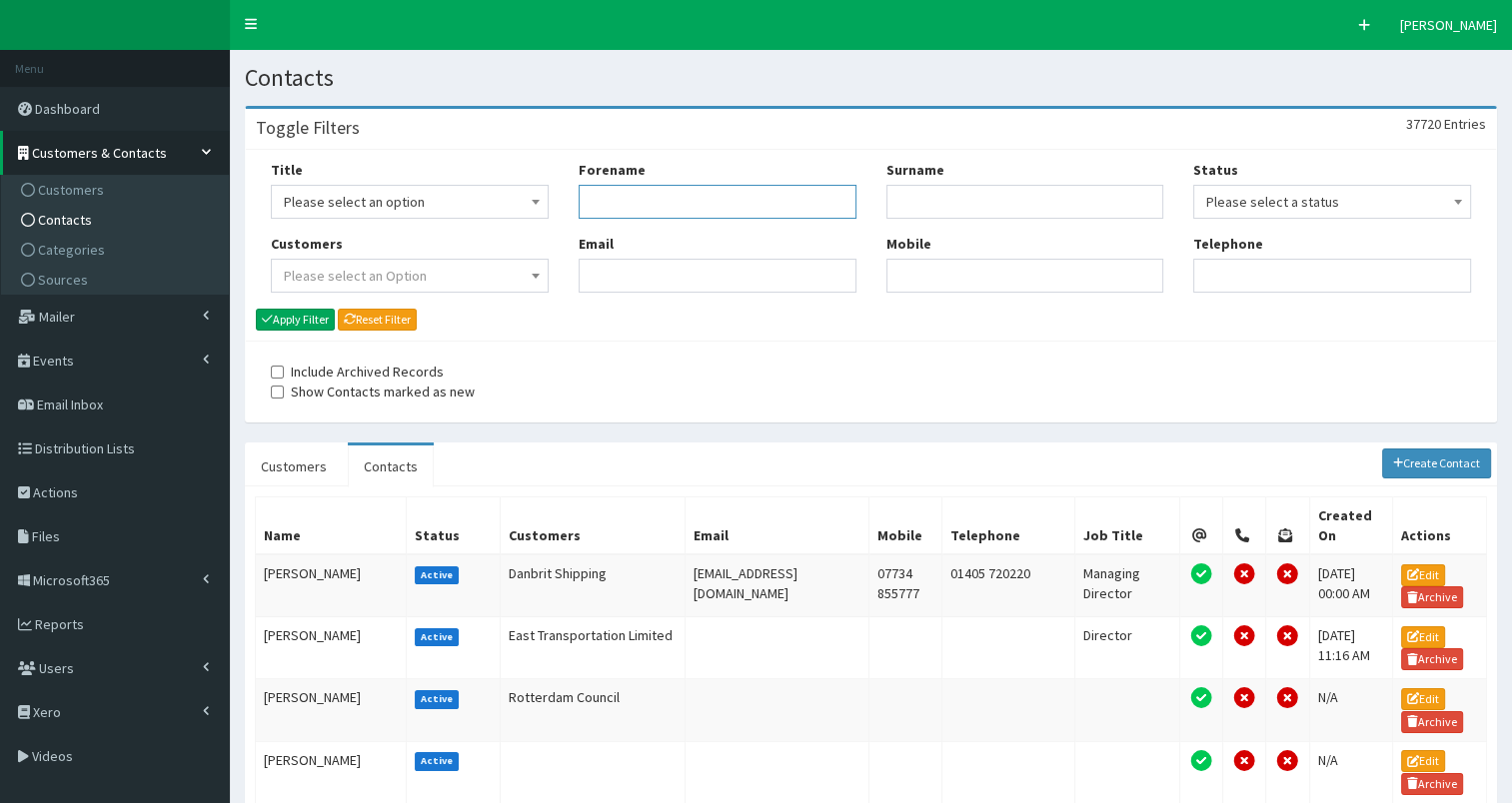 click on "Forename" at bounding box center [718, 202] 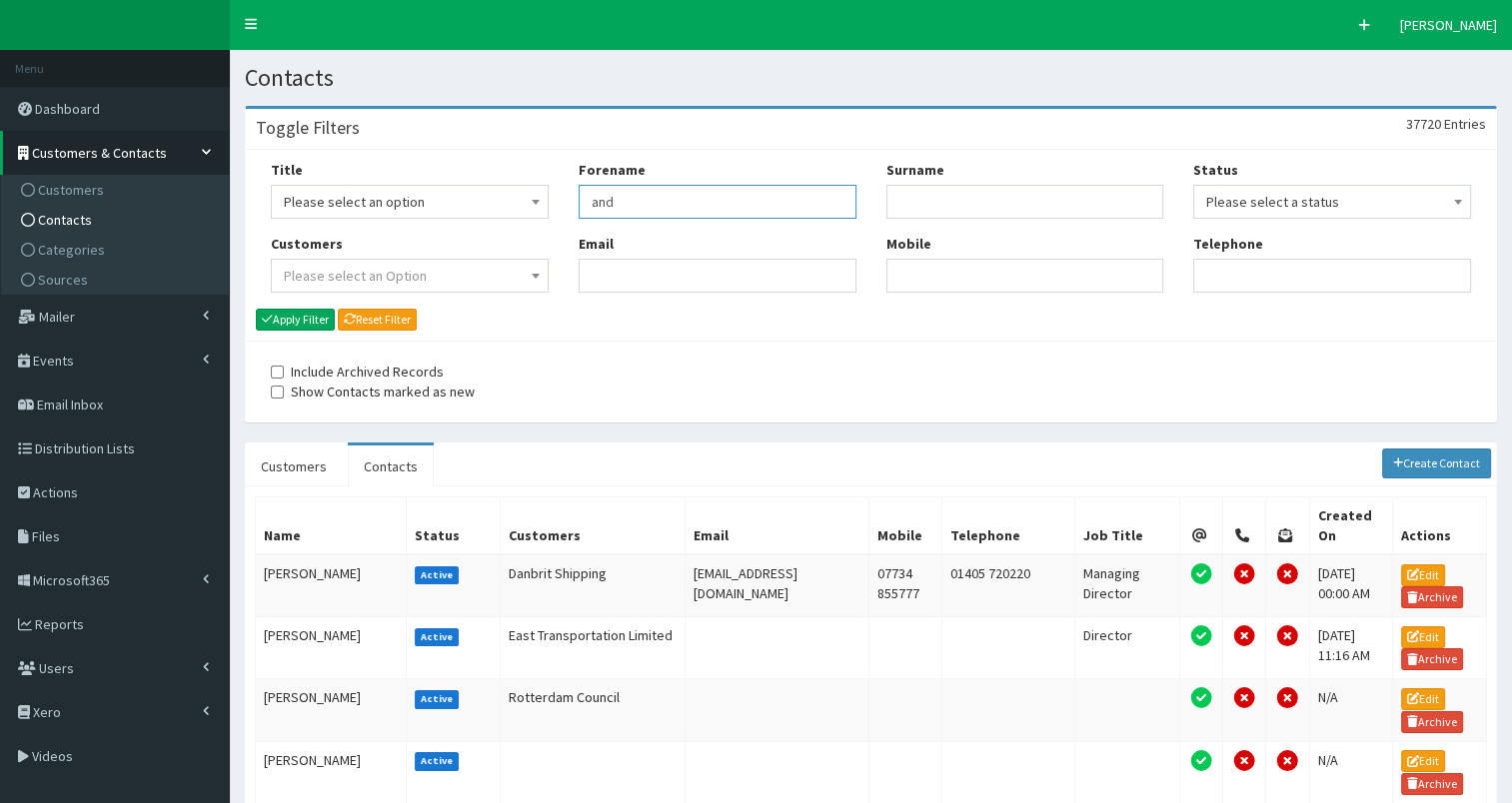 type on "and" 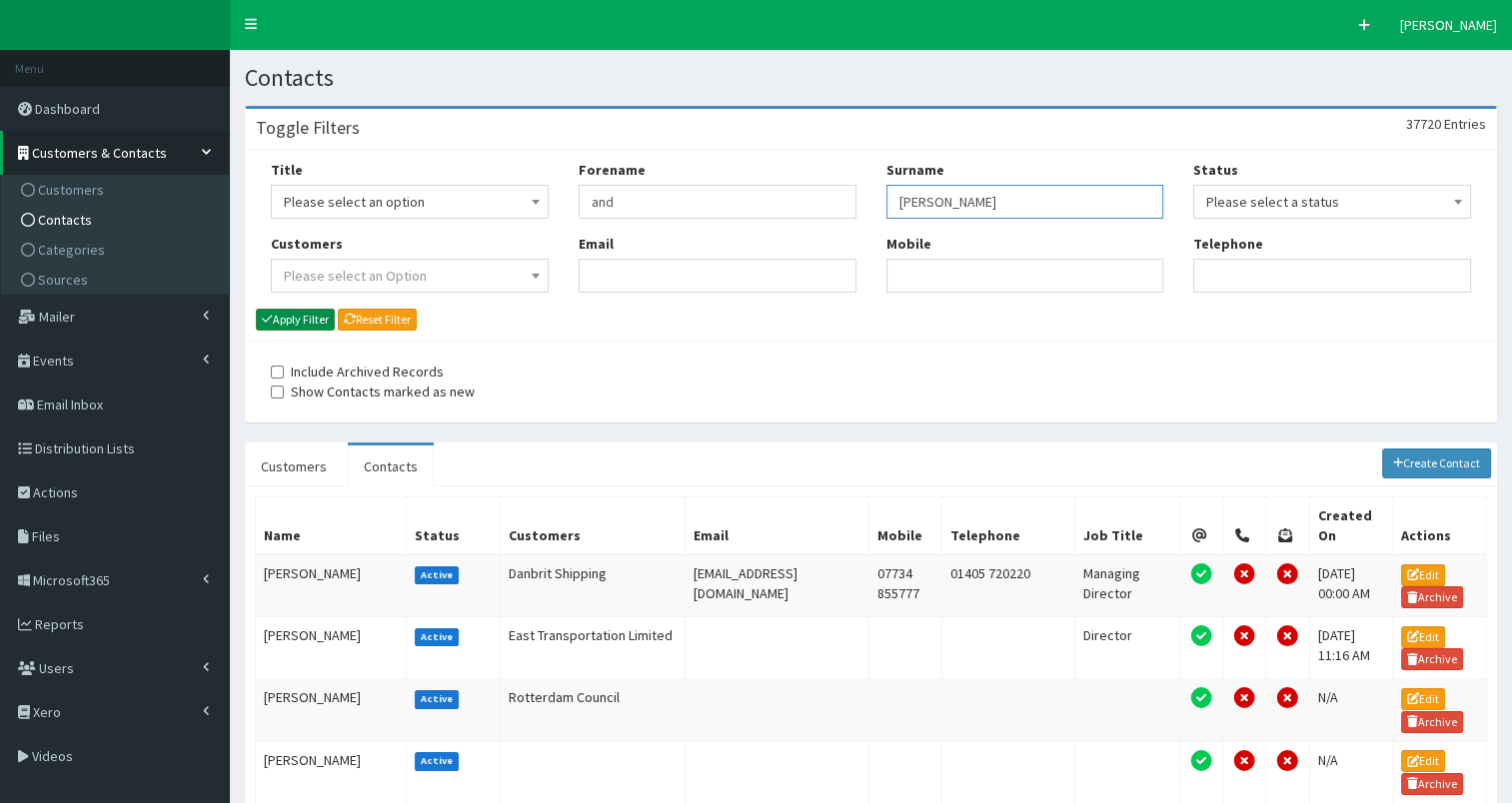 type on "[PERSON_NAME]" 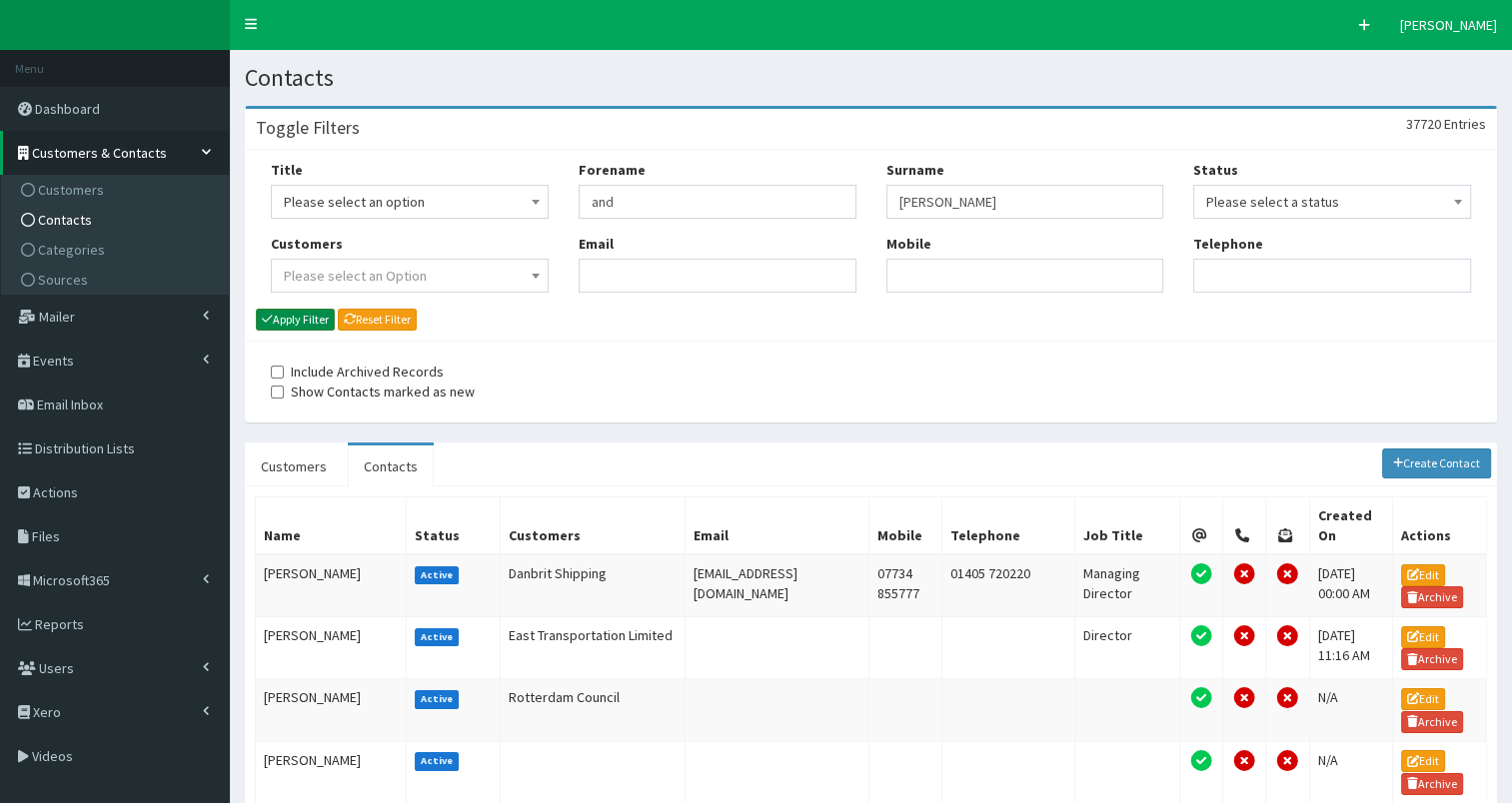 click on "Apply Filter" at bounding box center (295, 320) 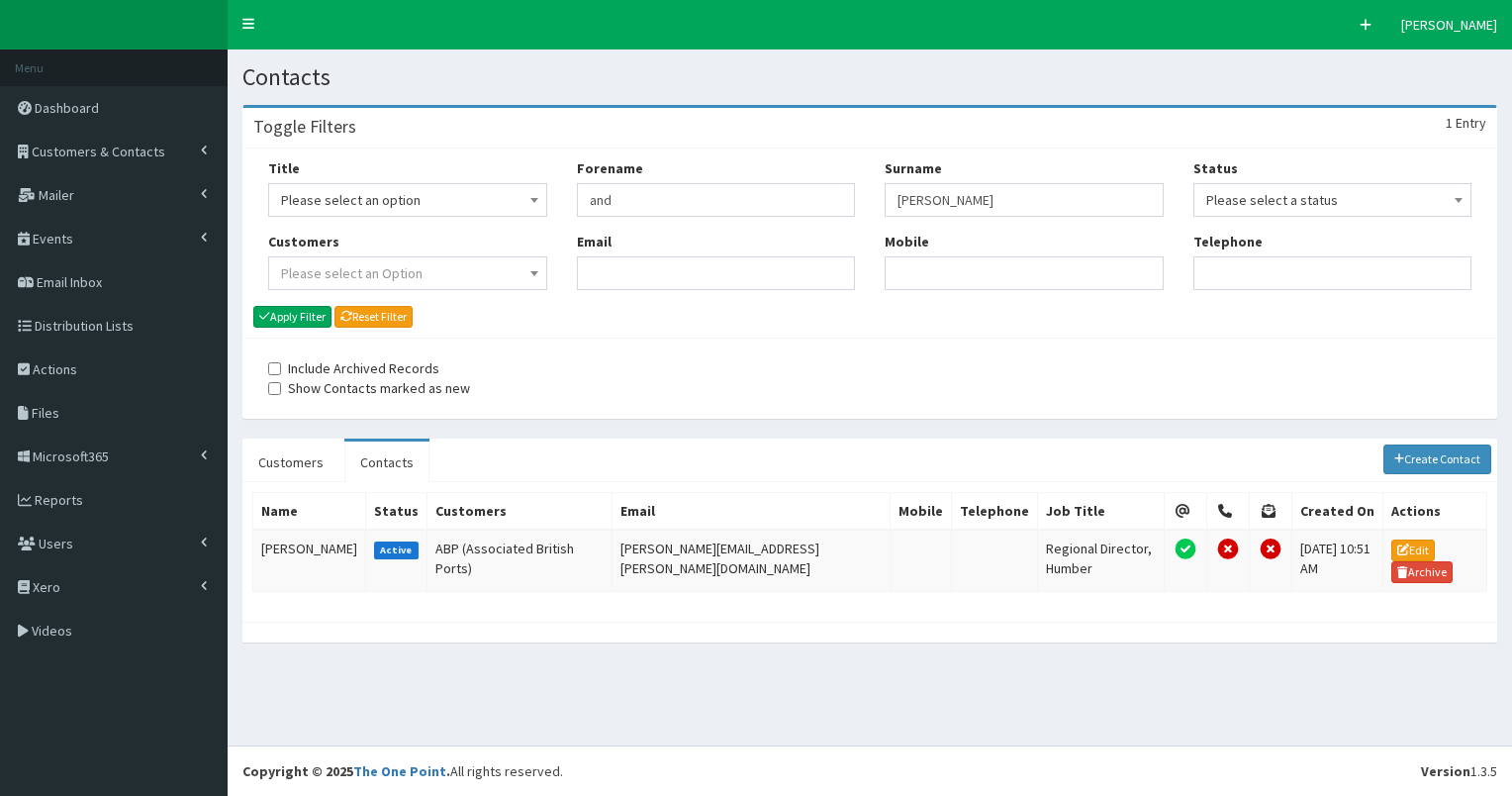 scroll, scrollTop: 0, scrollLeft: 0, axis: both 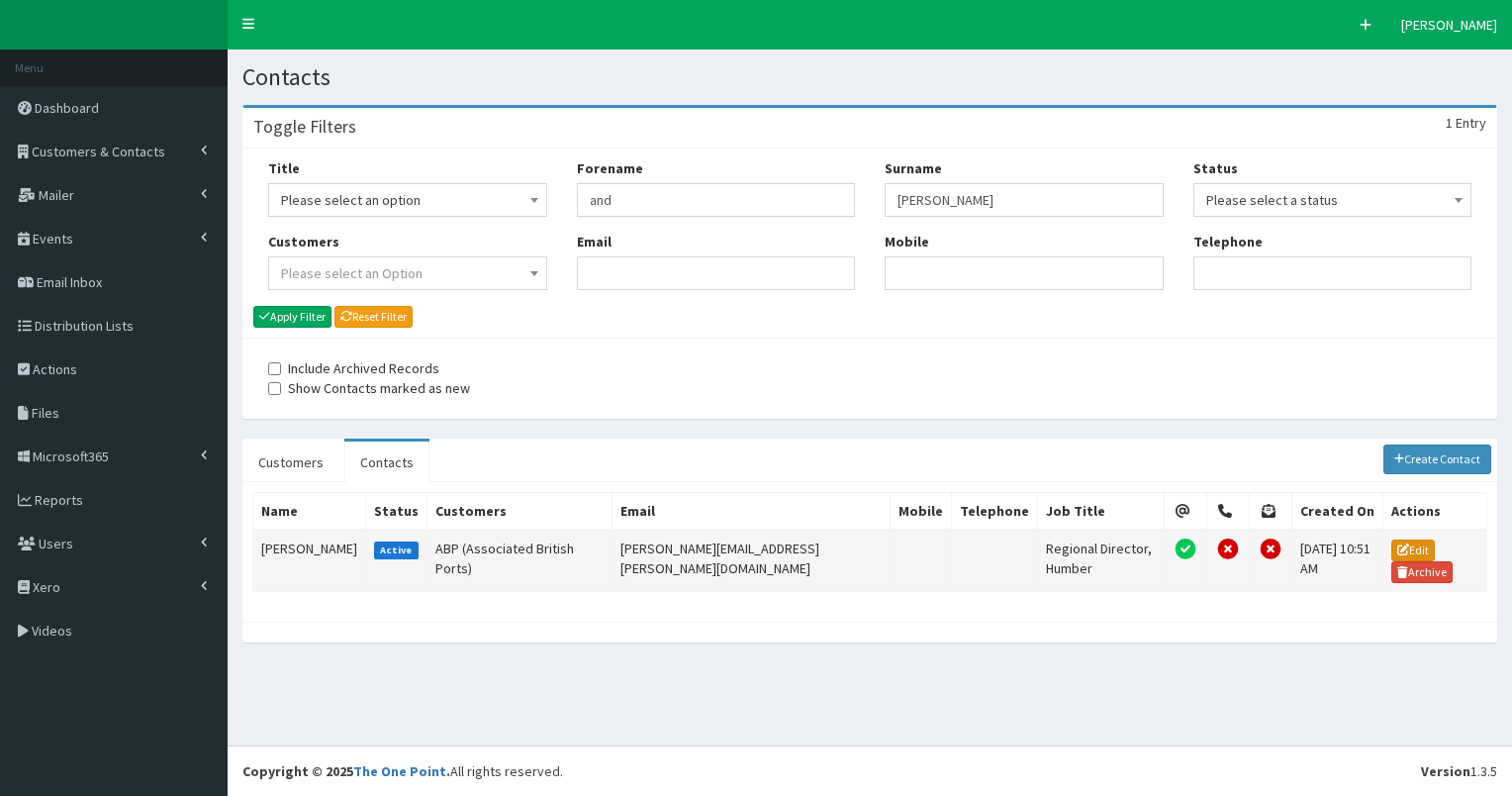 click on "Edit" at bounding box center [1413, 550] 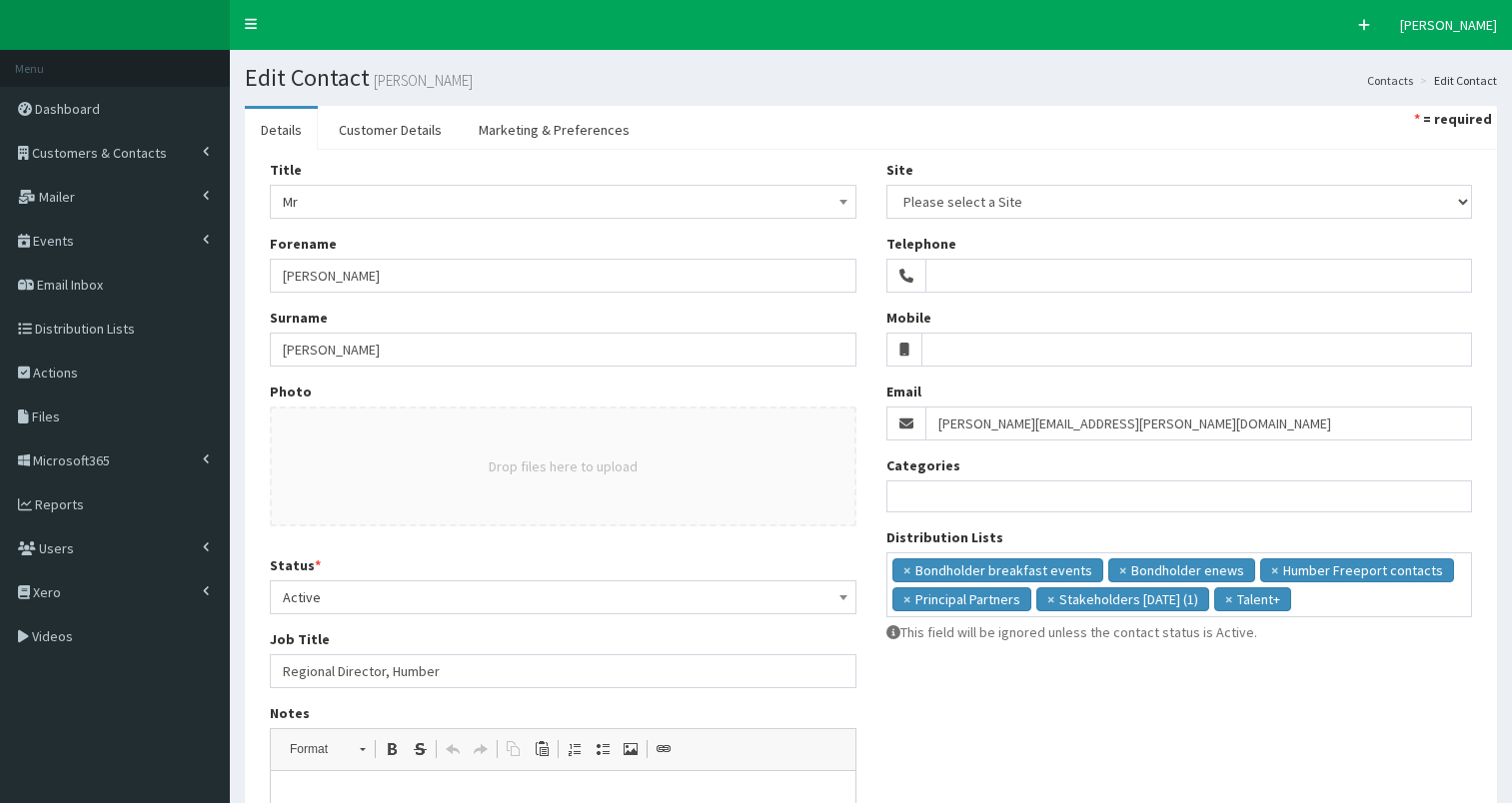 select 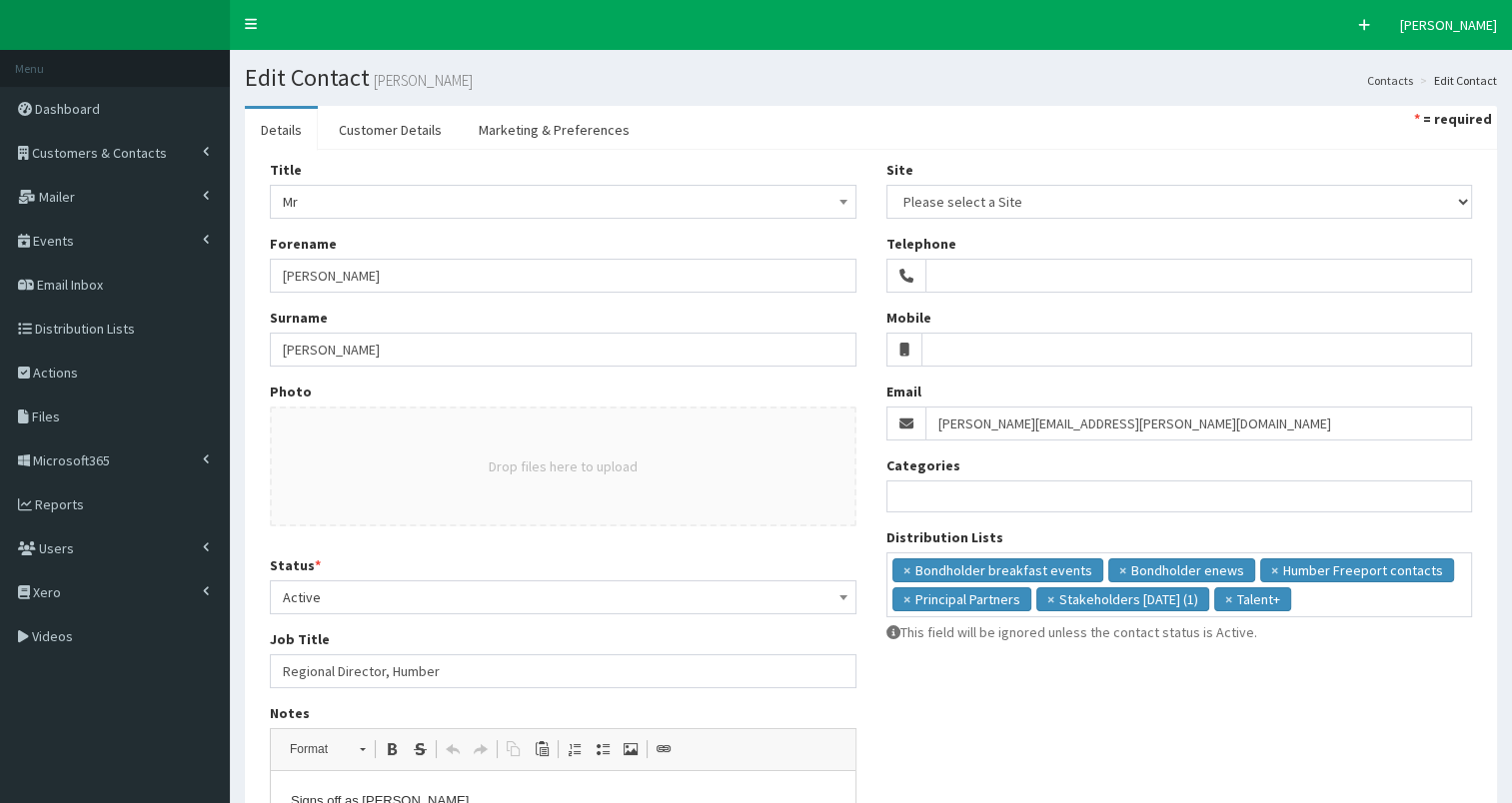 scroll, scrollTop: 0, scrollLeft: 0, axis: both 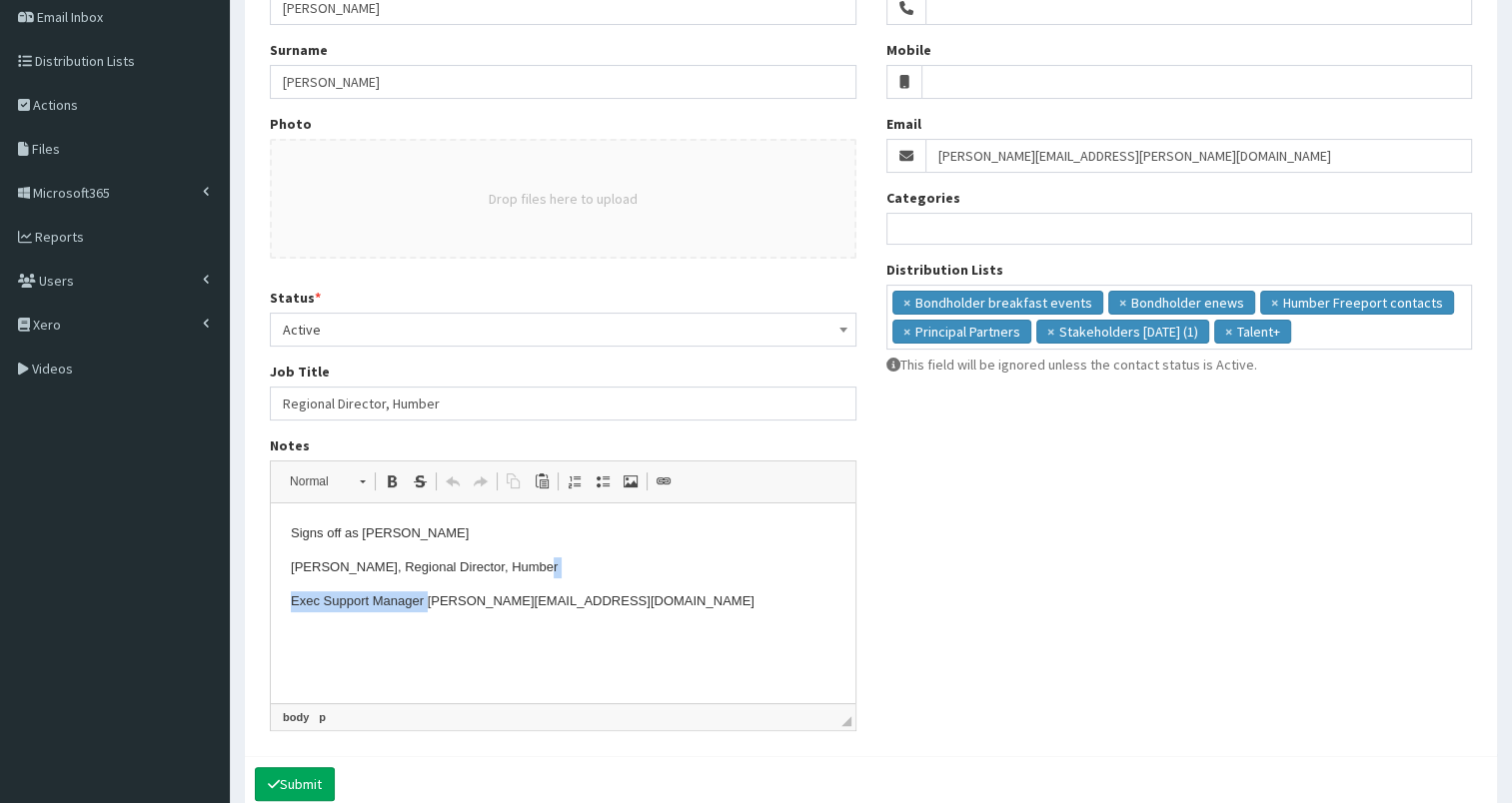 drag, startPoint x: 429, startPoint y: 600, endPoint x: 725, endPoint y: 576, distance: 296.97138 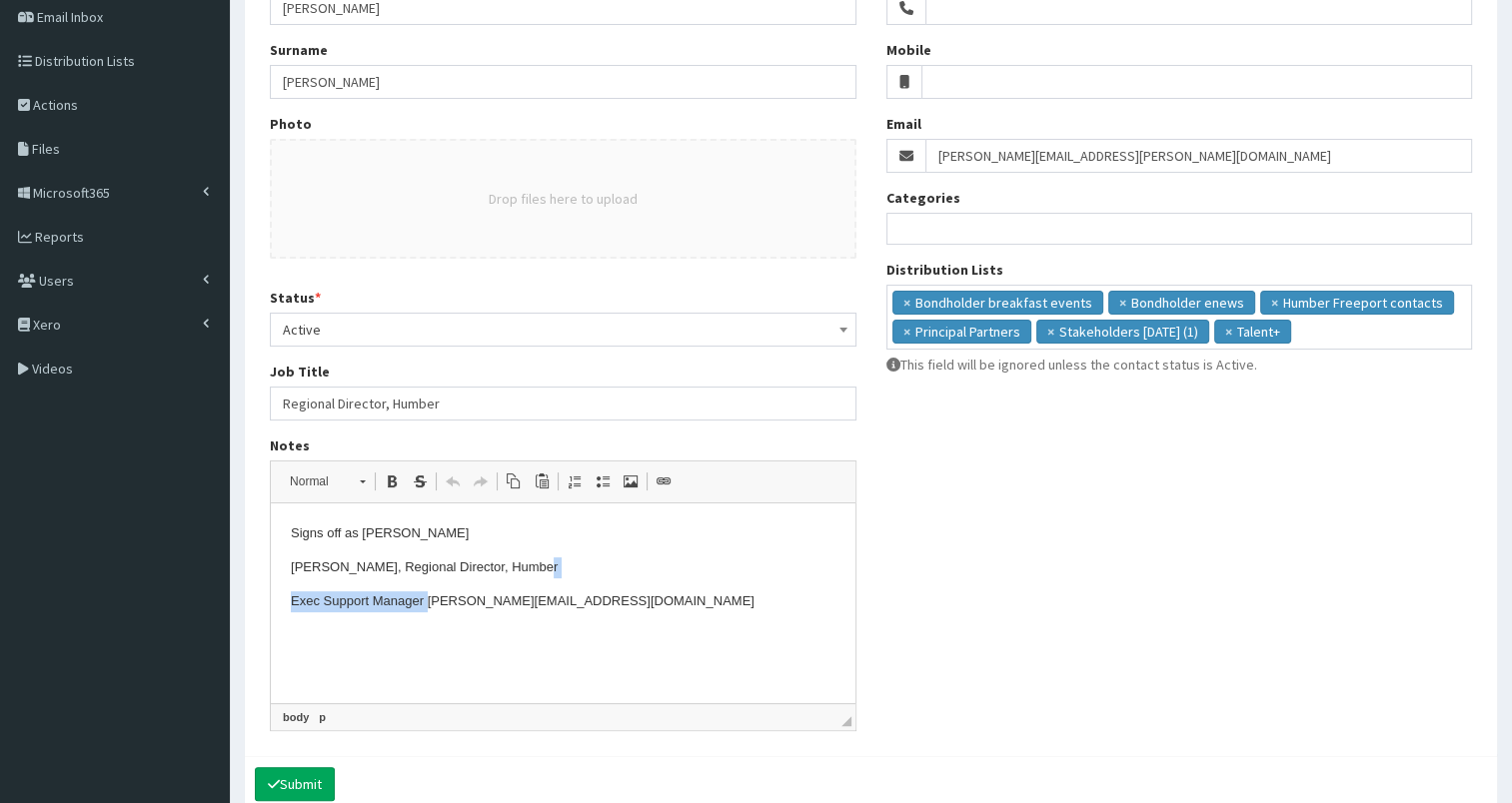 click on "Exec Support Manager [PERSON_NAME][EMAIL_ADDRESS][DOMAIN_NAME]" at bounding box center [563, 601] 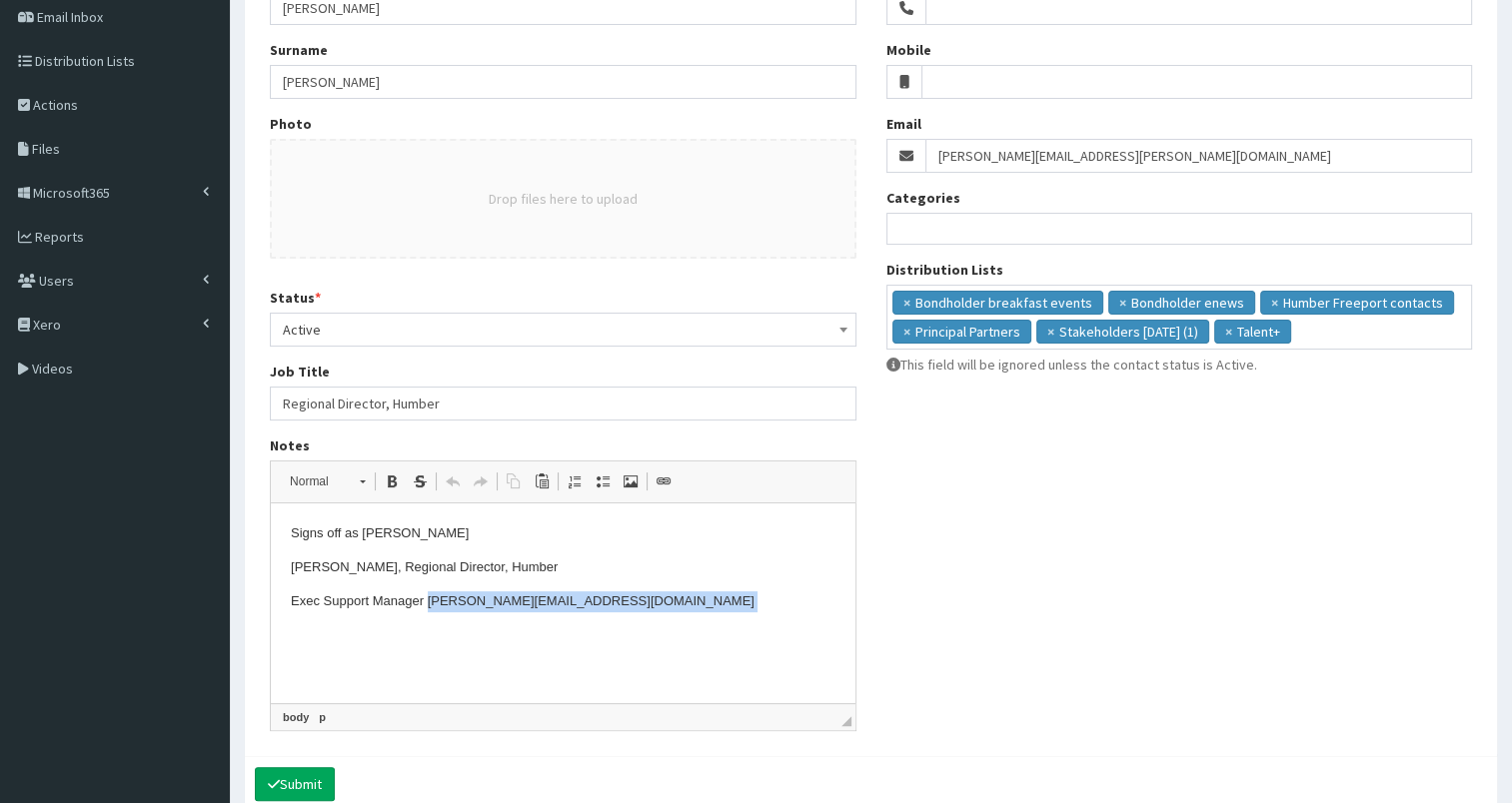 drag, startPoint x: 429, startPoint y: 597, endPoint x: 635, endPoint y: 611, distance: 206.47518 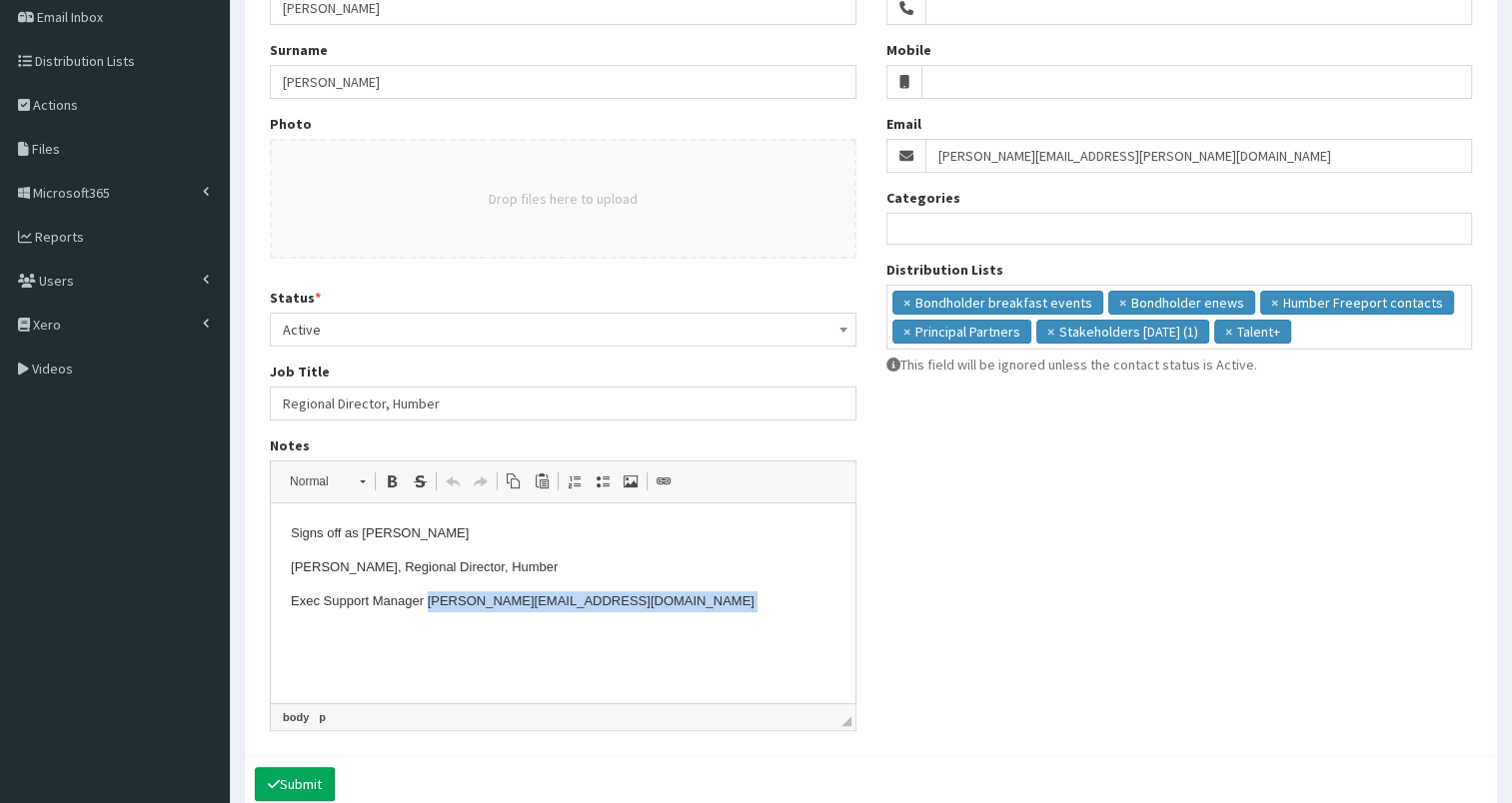 copy on "[PERSON_NAME][EMAIL_ADDRESS][DOMAIN_NAME]" 